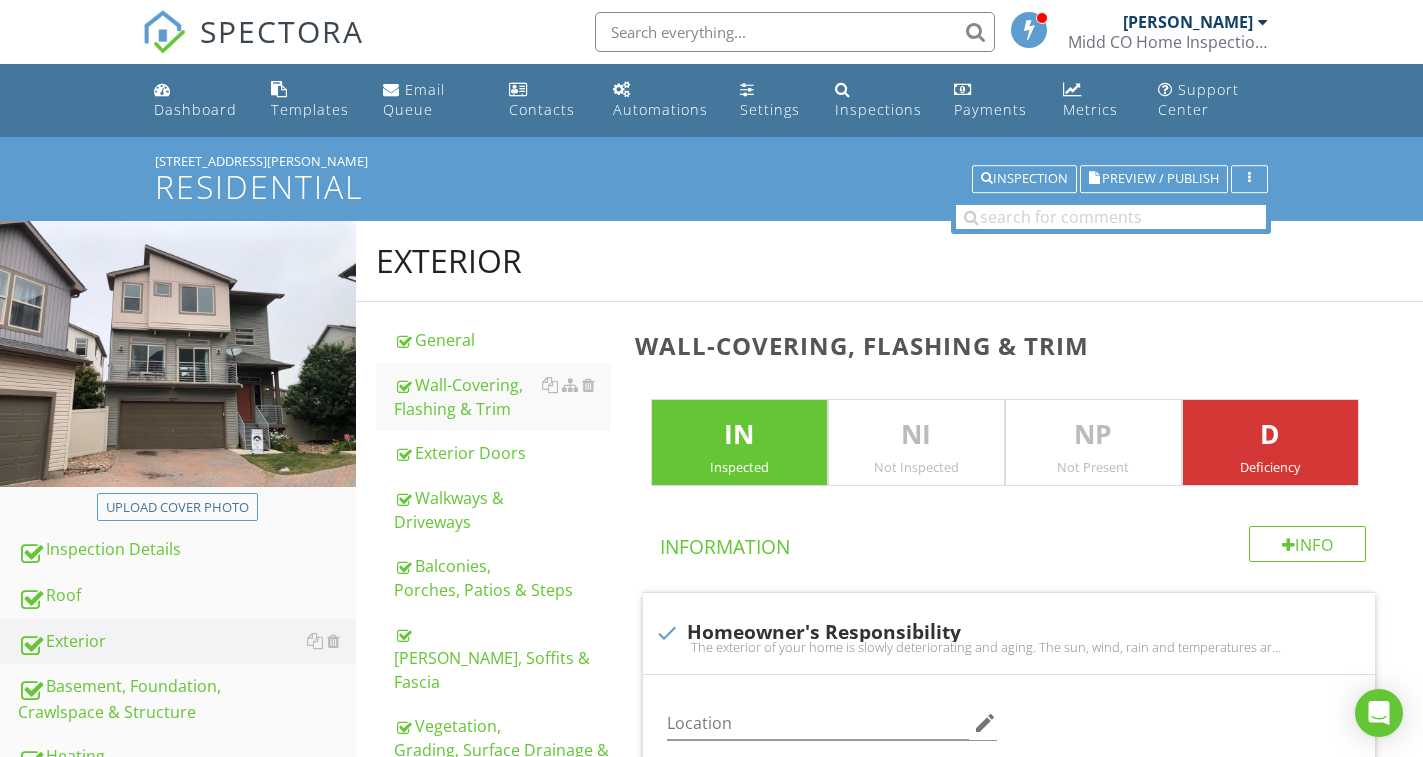scroll, scrollTop: 84, scrollLeft: 0, axis: vertical 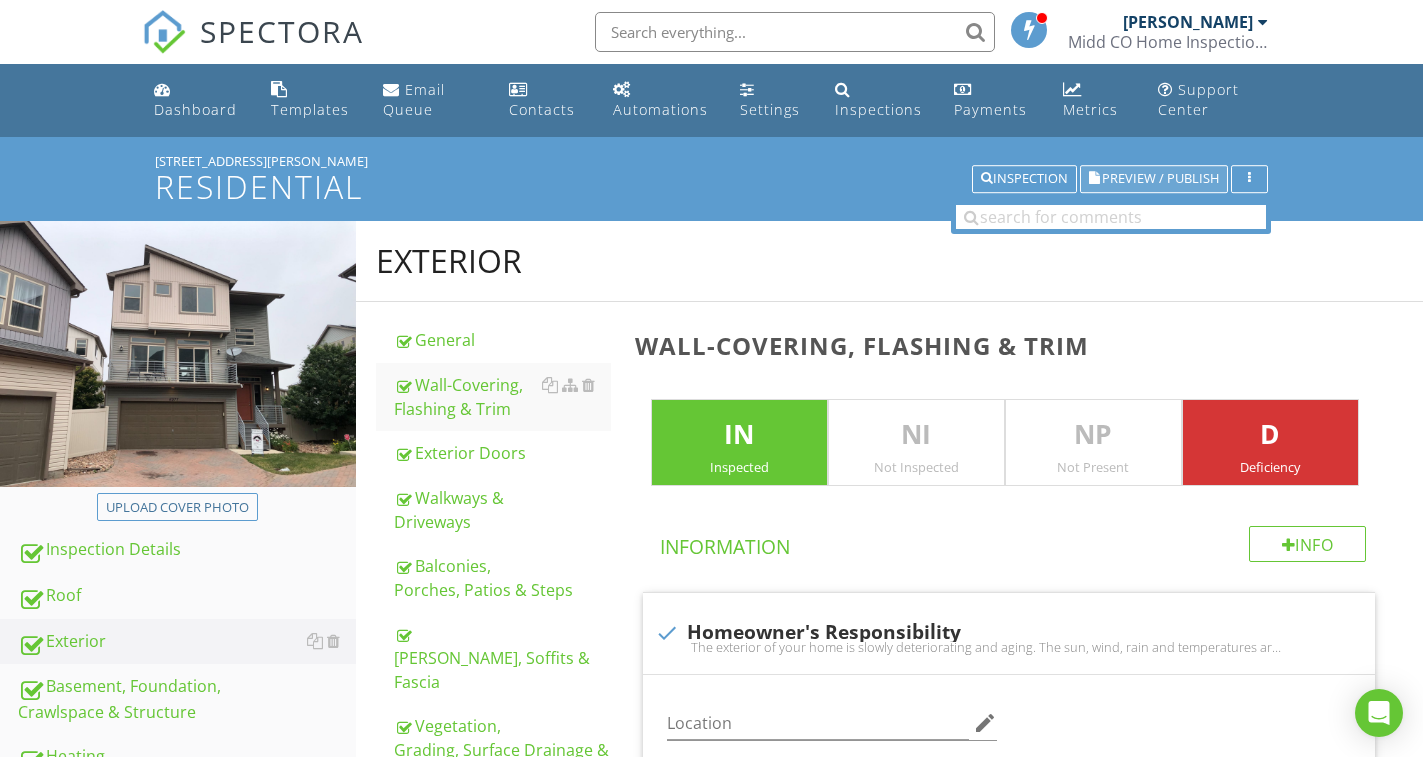 click on "Preview / Publish" at bounding box center (1160, 179) 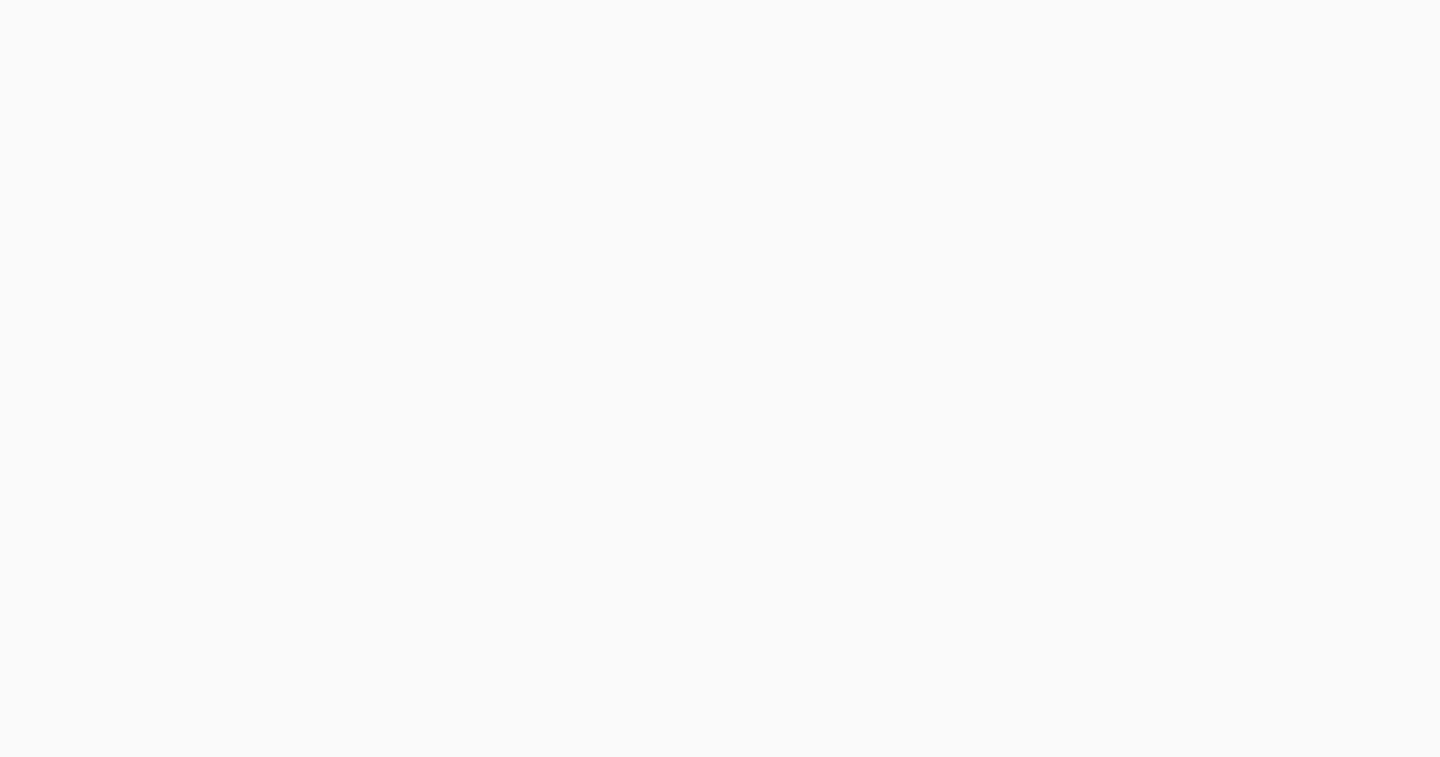 scroll, scrollTop: 0, scrollLeft: 0, axis: both 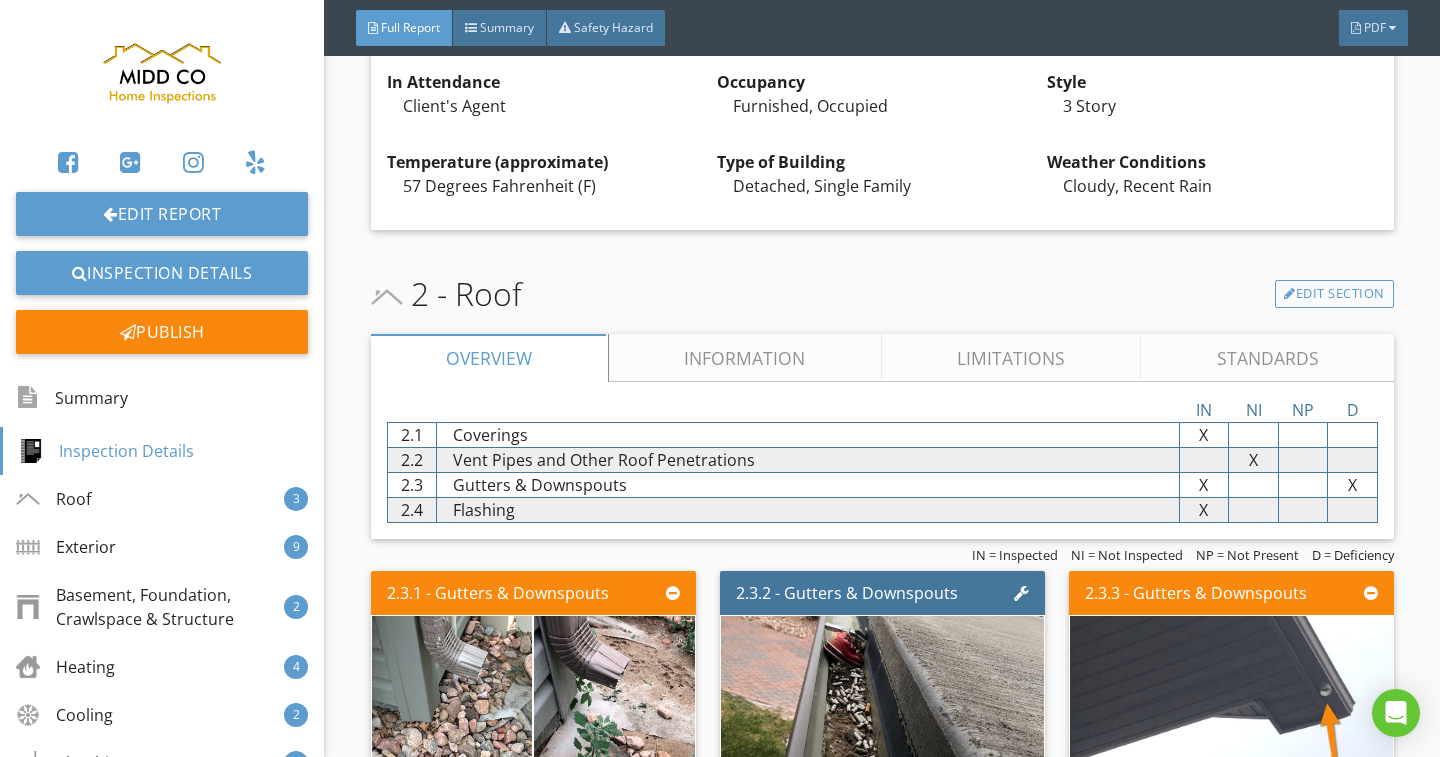 click on "Limitations" at bounding box center [1011, 358] 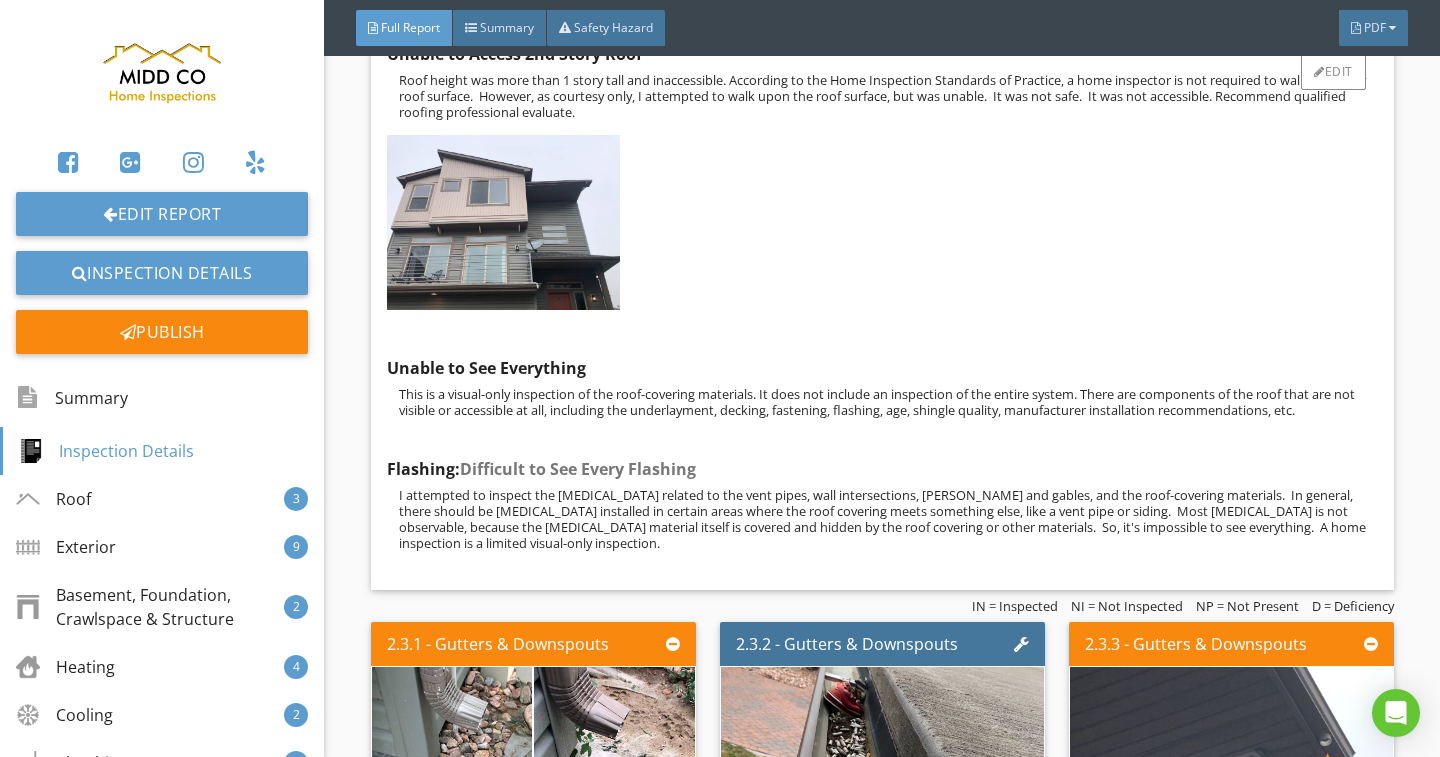 scroll, scrollTop: 900, scrollLeft: 0, axis: vertical 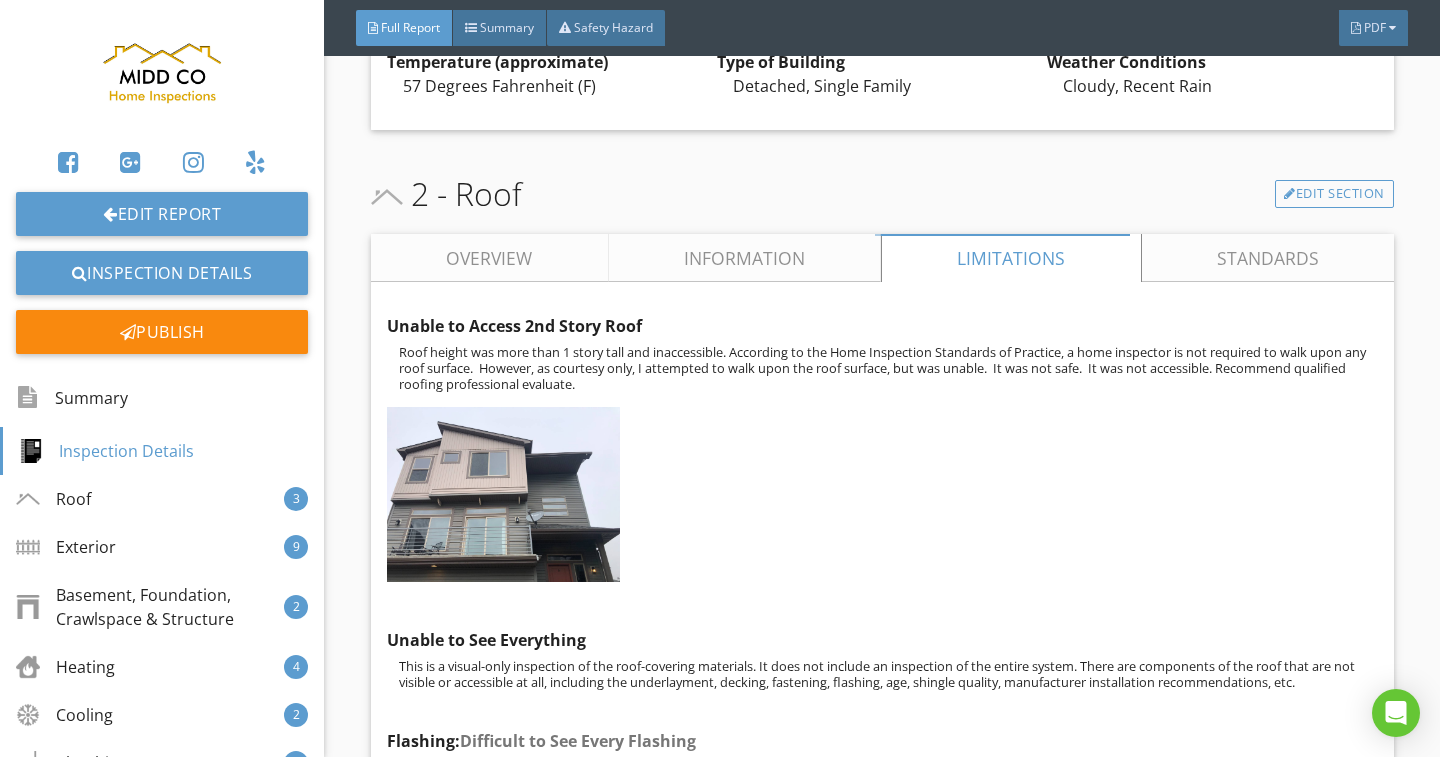 click on "Information" at bounding box center [744, 258] 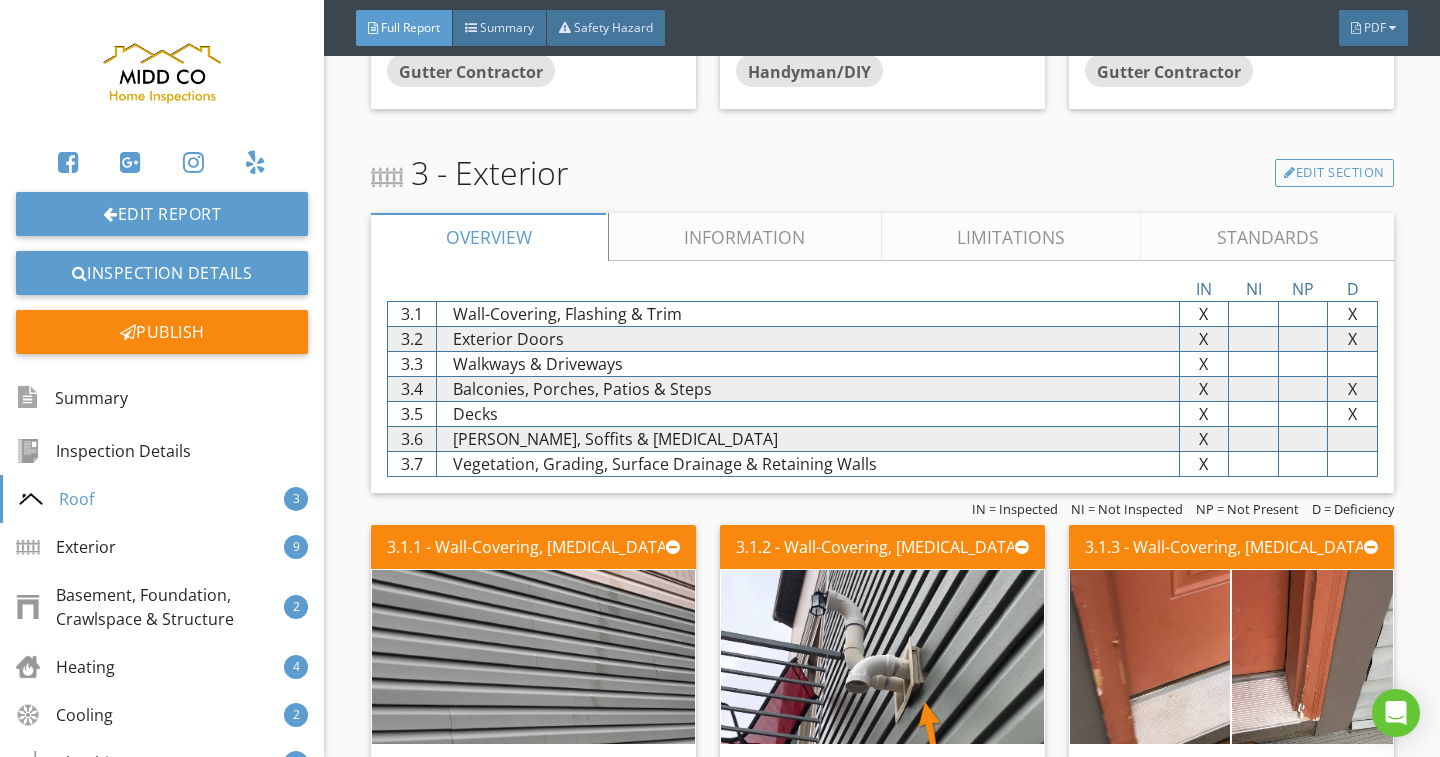 scroll, scrollTop: 3200, scrollLeft: 0, axis: vertical 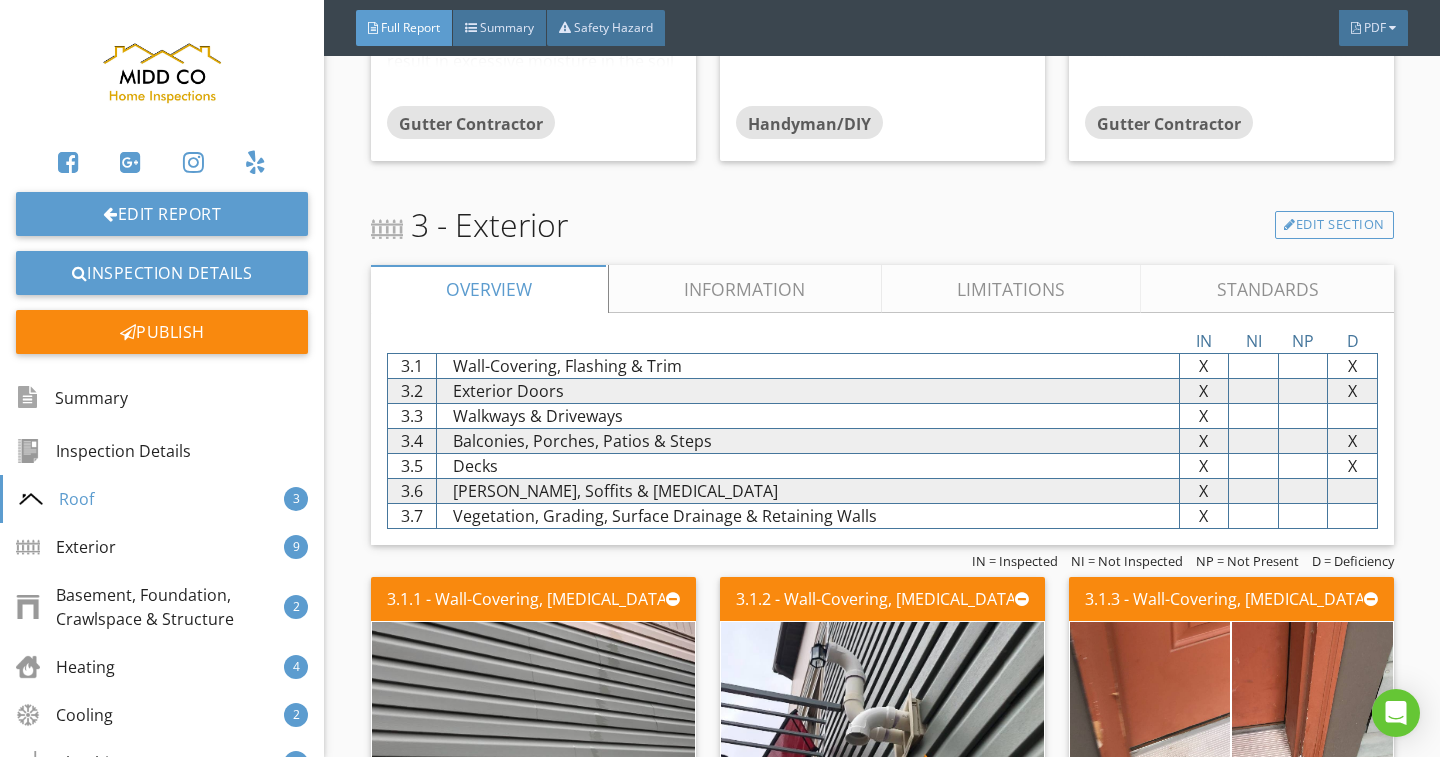 click on "Limitations" at bounding box center (1011, 289) 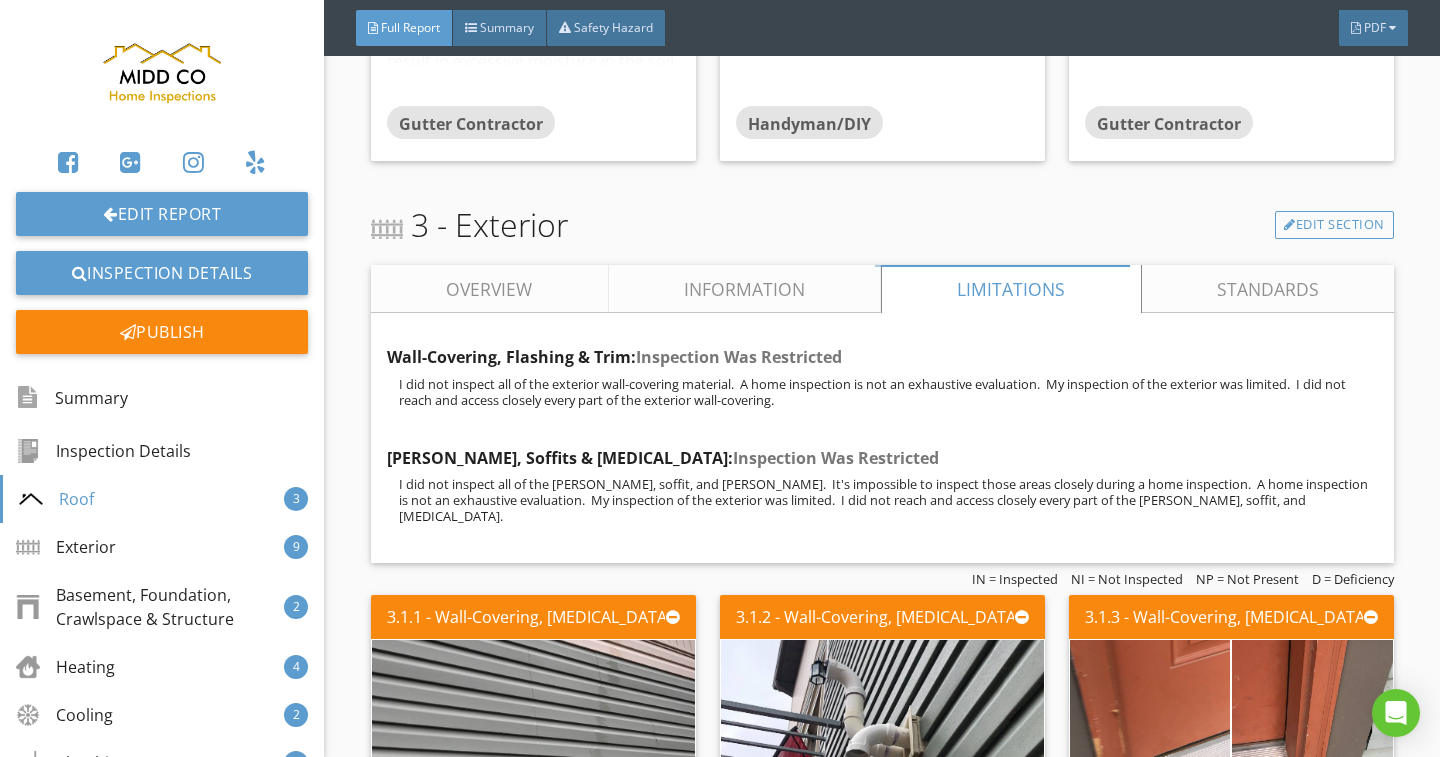 click on "Information" at bounding box center [744, 289] 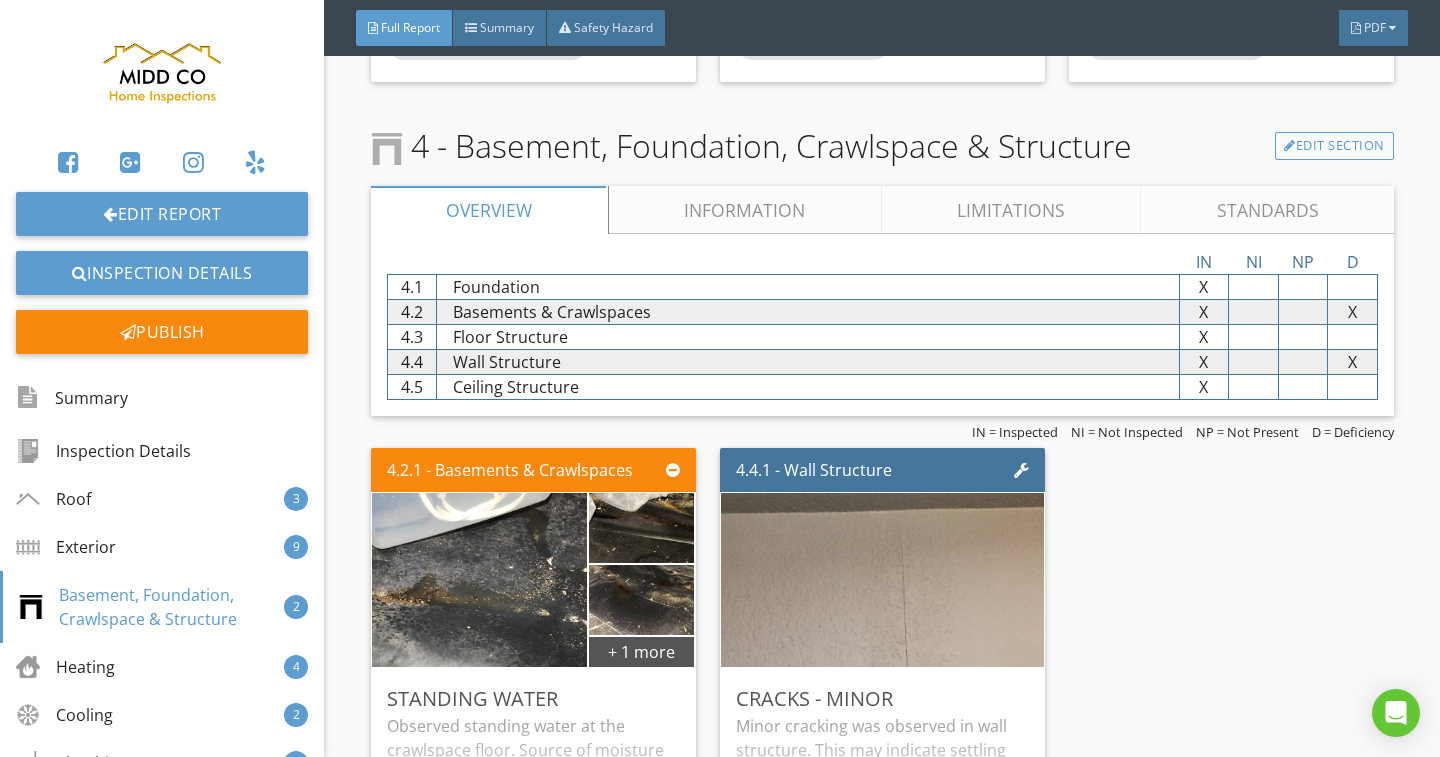 scroll, scrollTop: 6800, scrollLeft: 0, axis: vertical 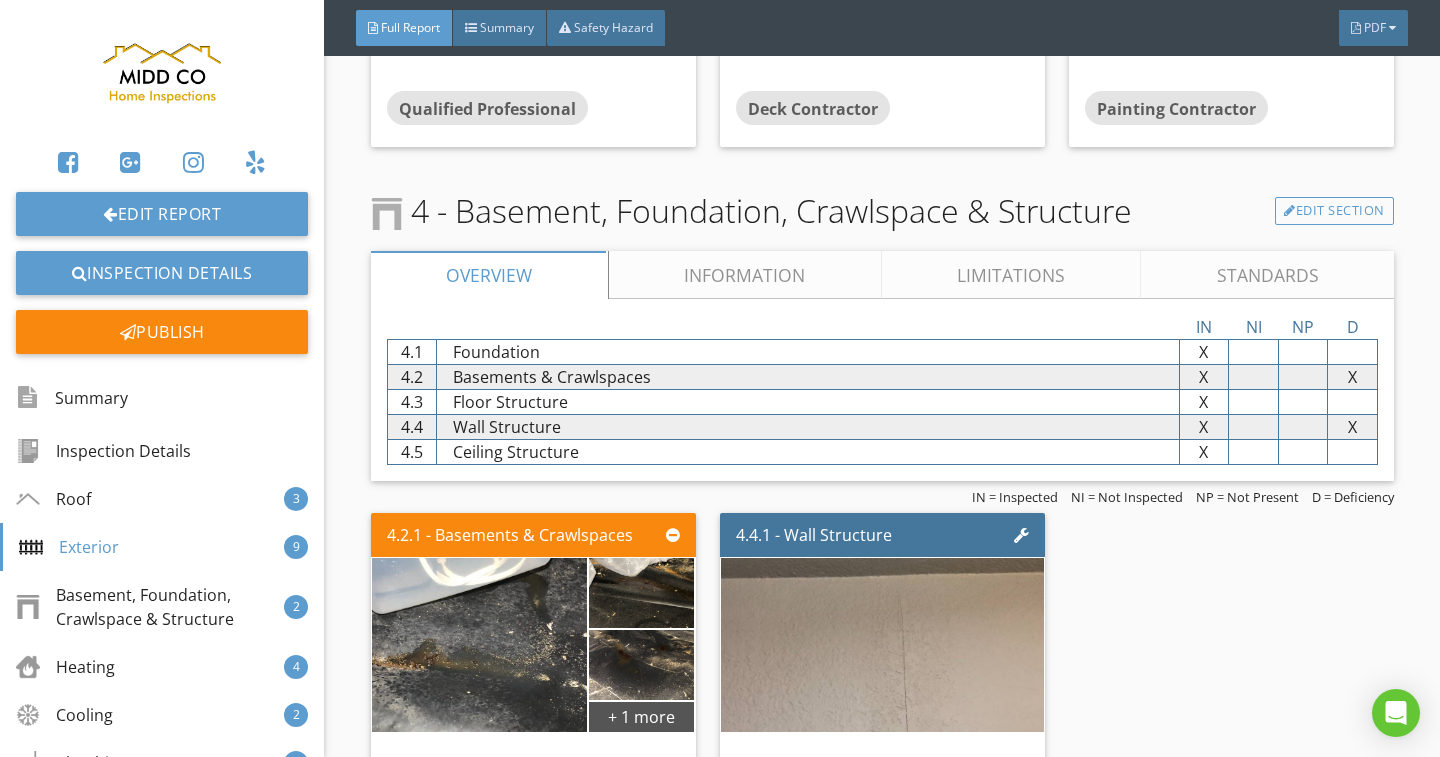 click on "Limitations" at bounding box center (1011, 275) 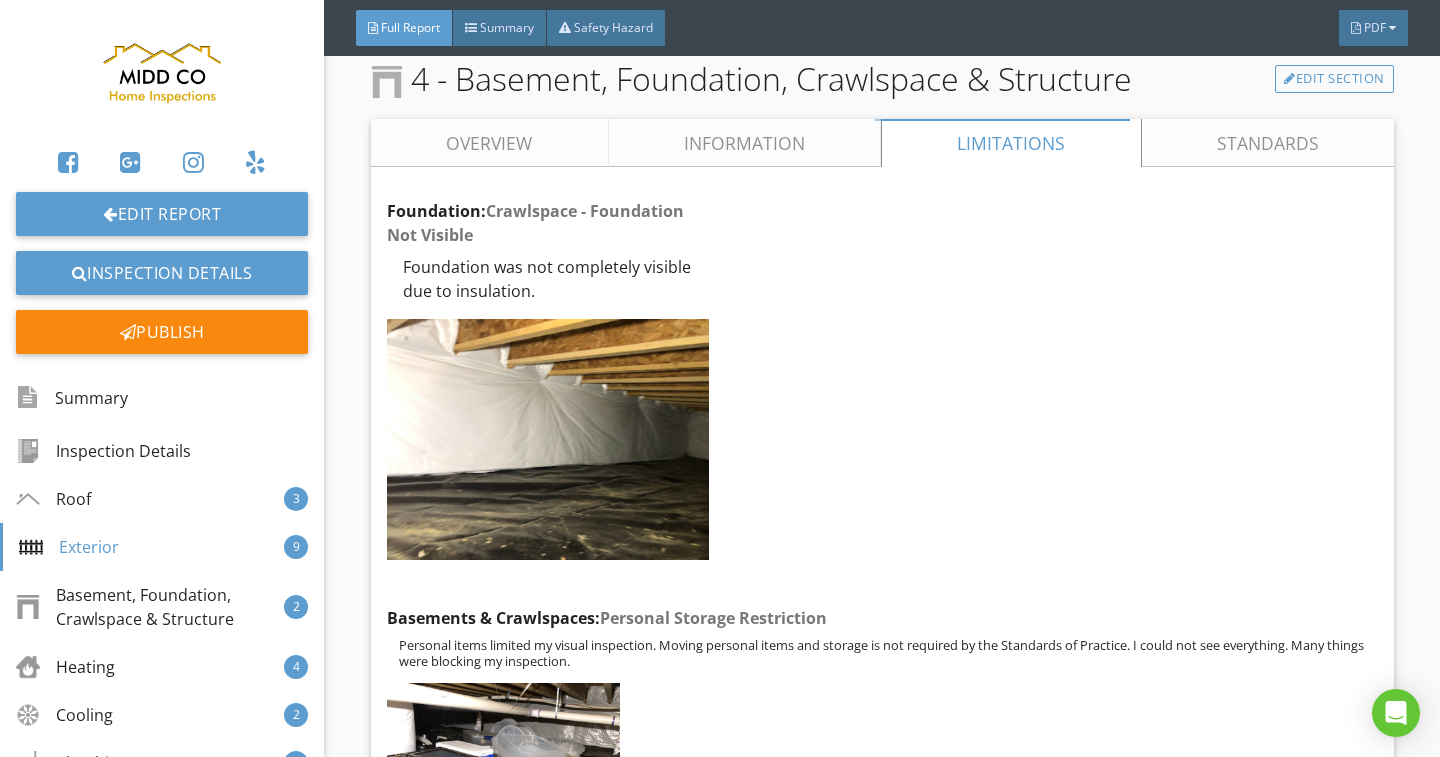 scroll, scrollTop: 6800, scrollLeft: 0, axis: vertical 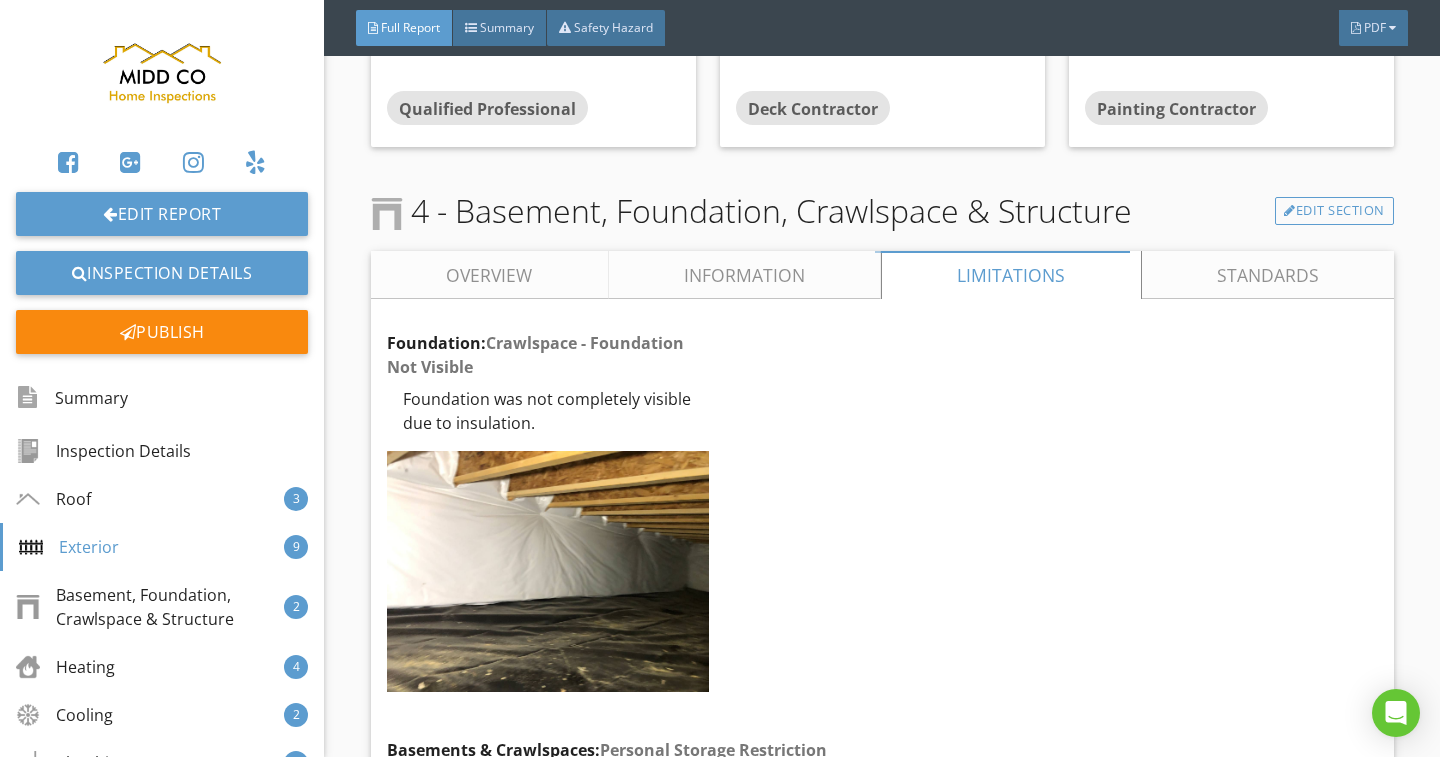 click on "Information" at bounding box center [744, 275] 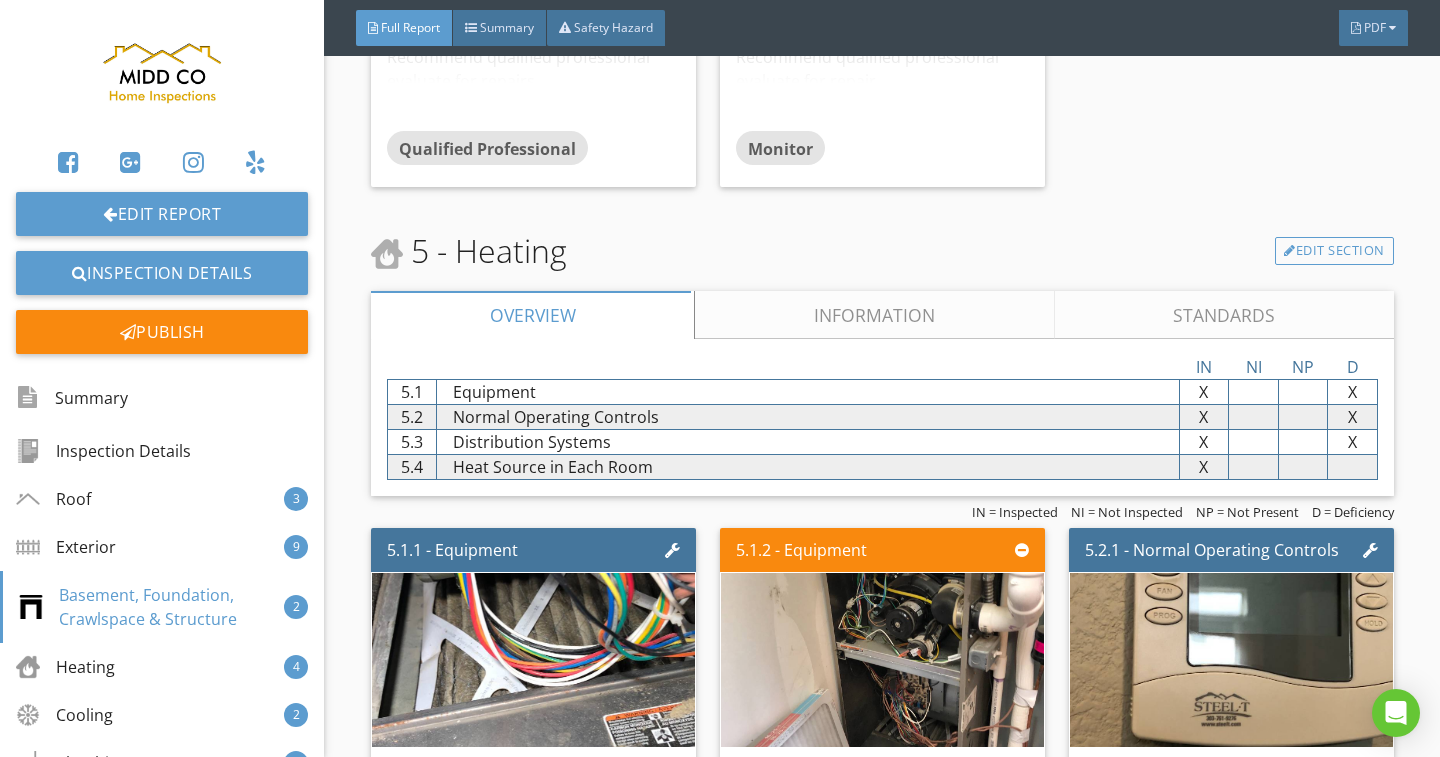 scroll, scrollTop: 8200, scrollLeft: 0, axis: vertical 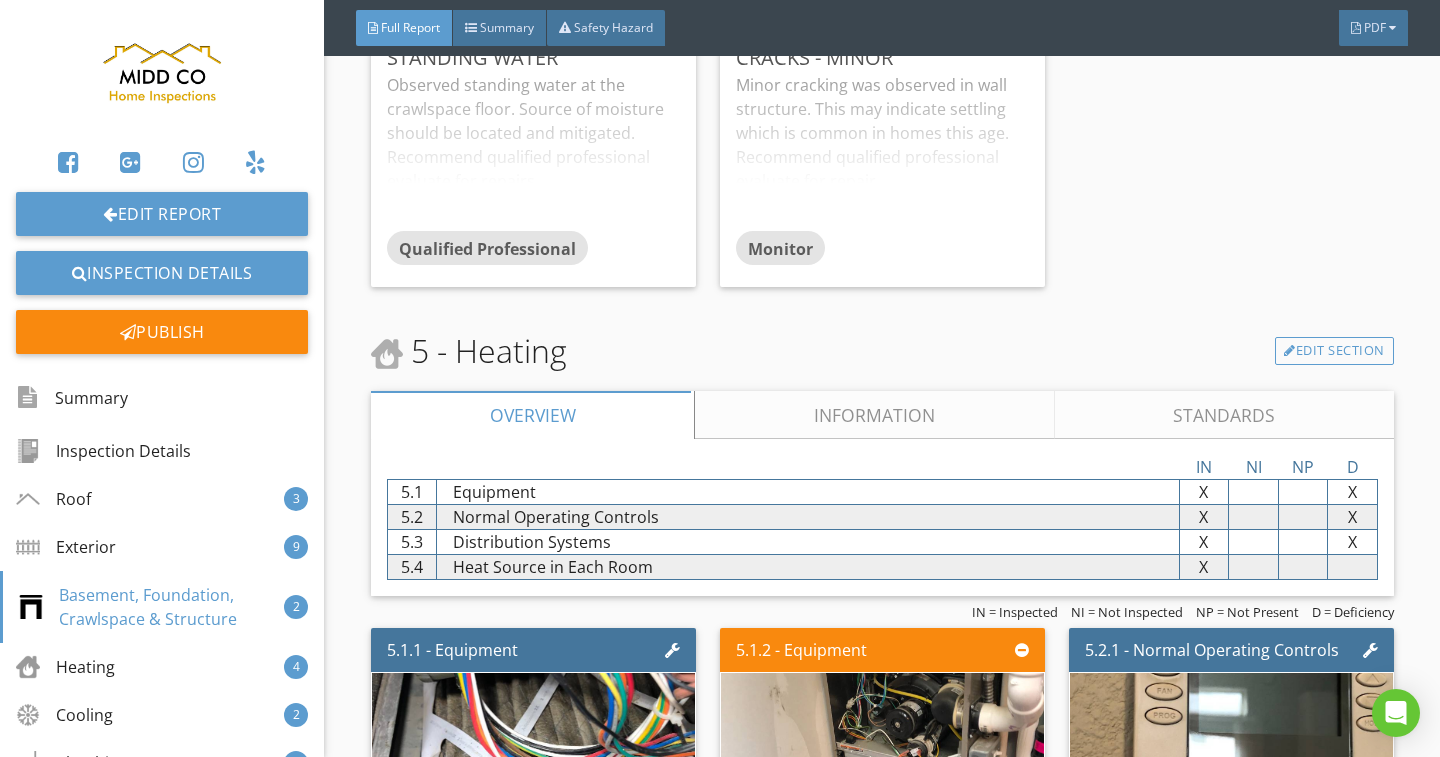 click on "Information" at bounding box center (874, 415) 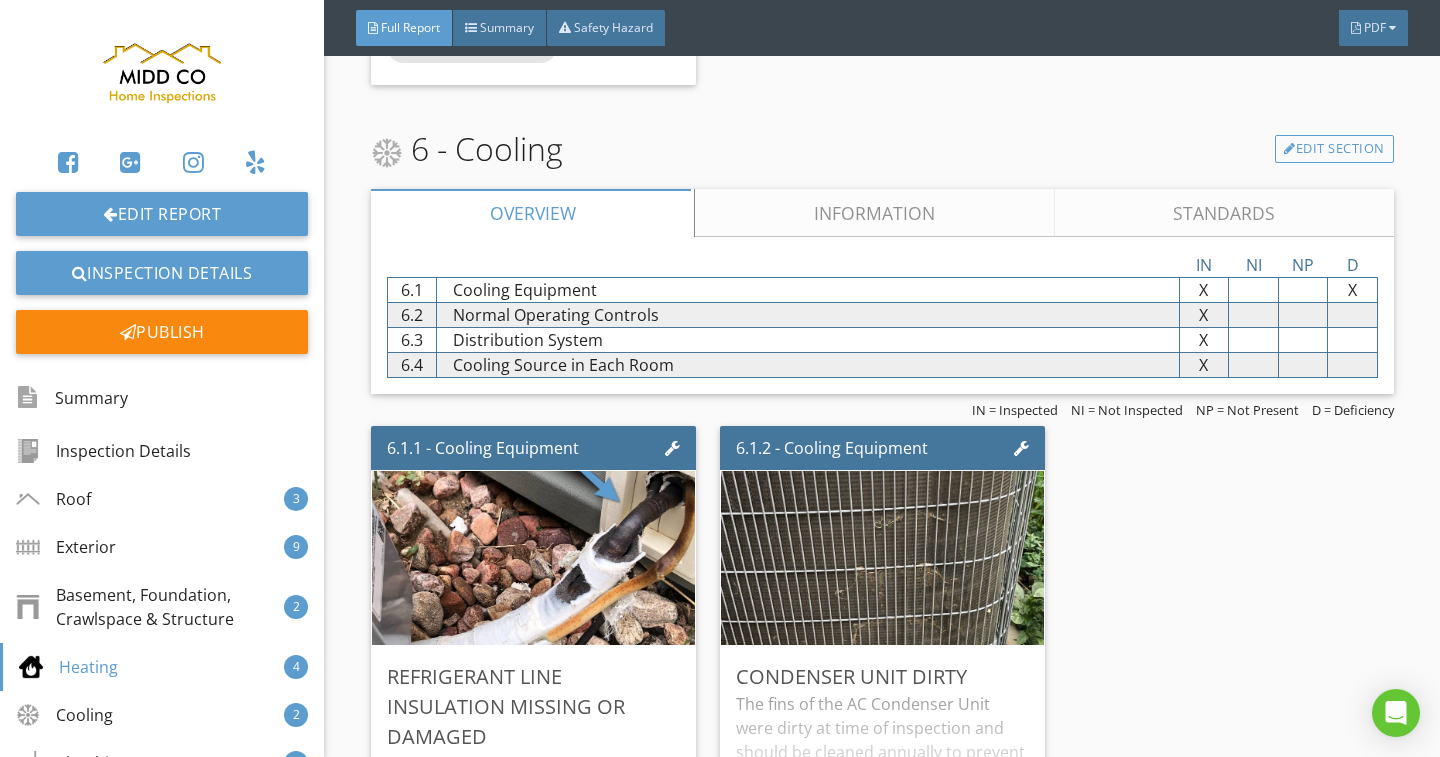 scroll, scrollTop: 11300, scrollLeft: 0, axis: vertical 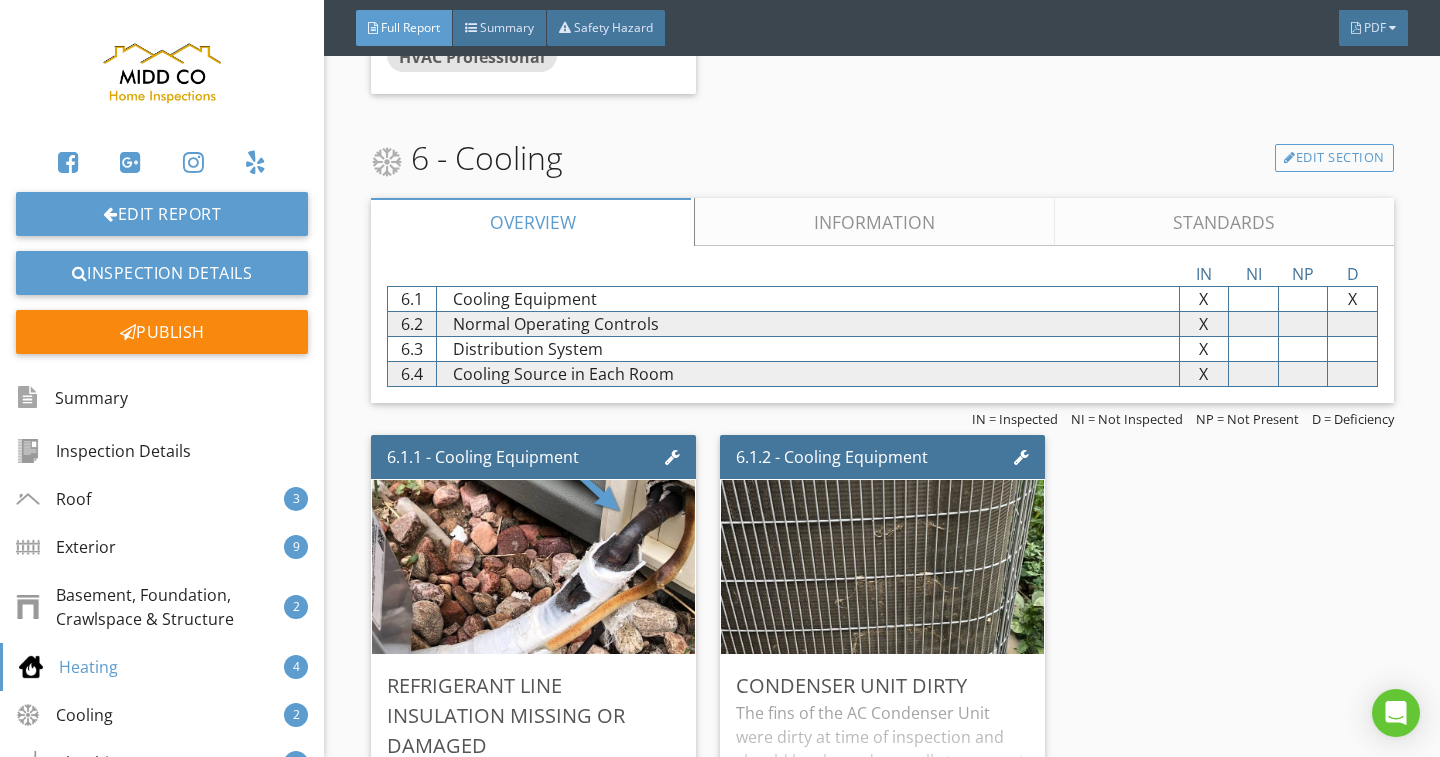 click on "Information" at bounding box center [874, 222] 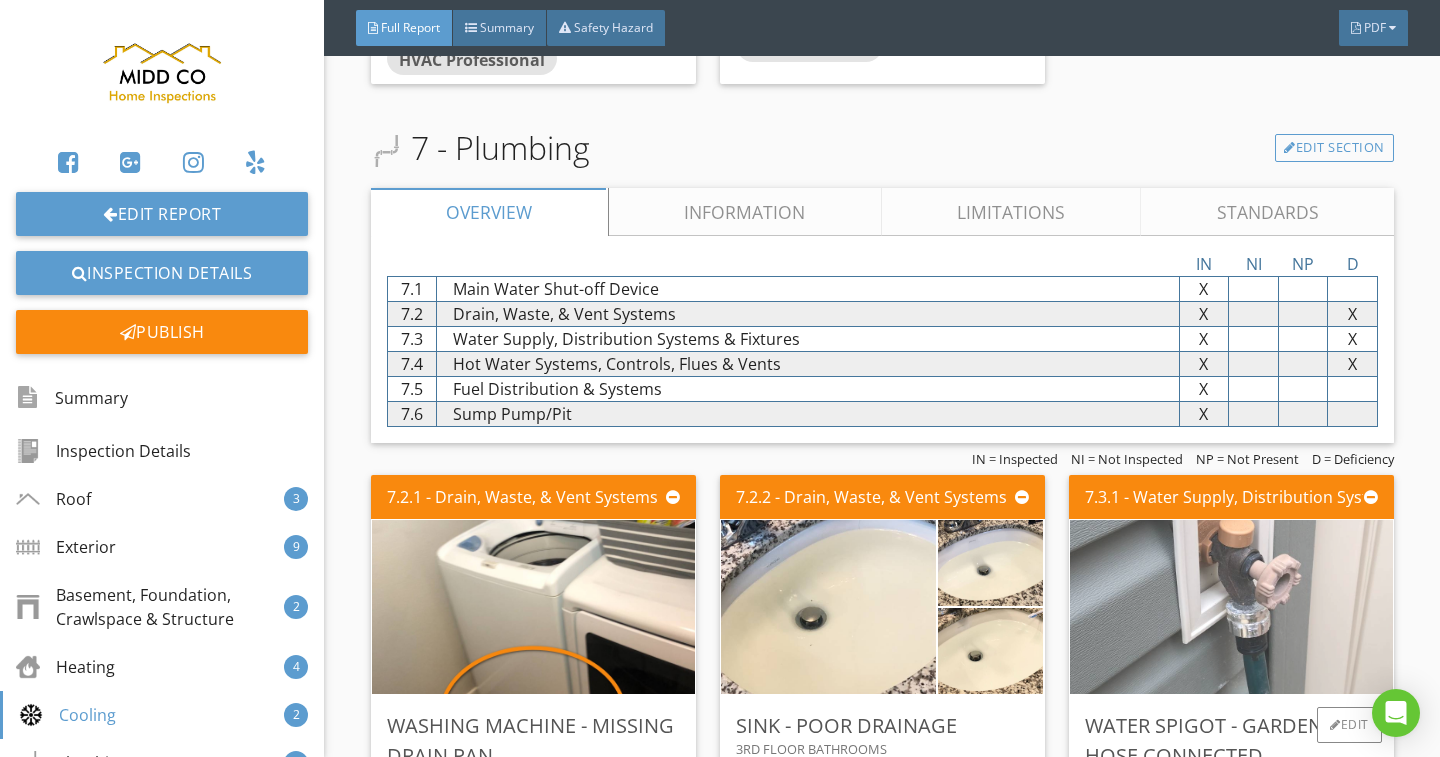 scroll, scrollTop: 13900, scrollLeft: 0, axis: vertical 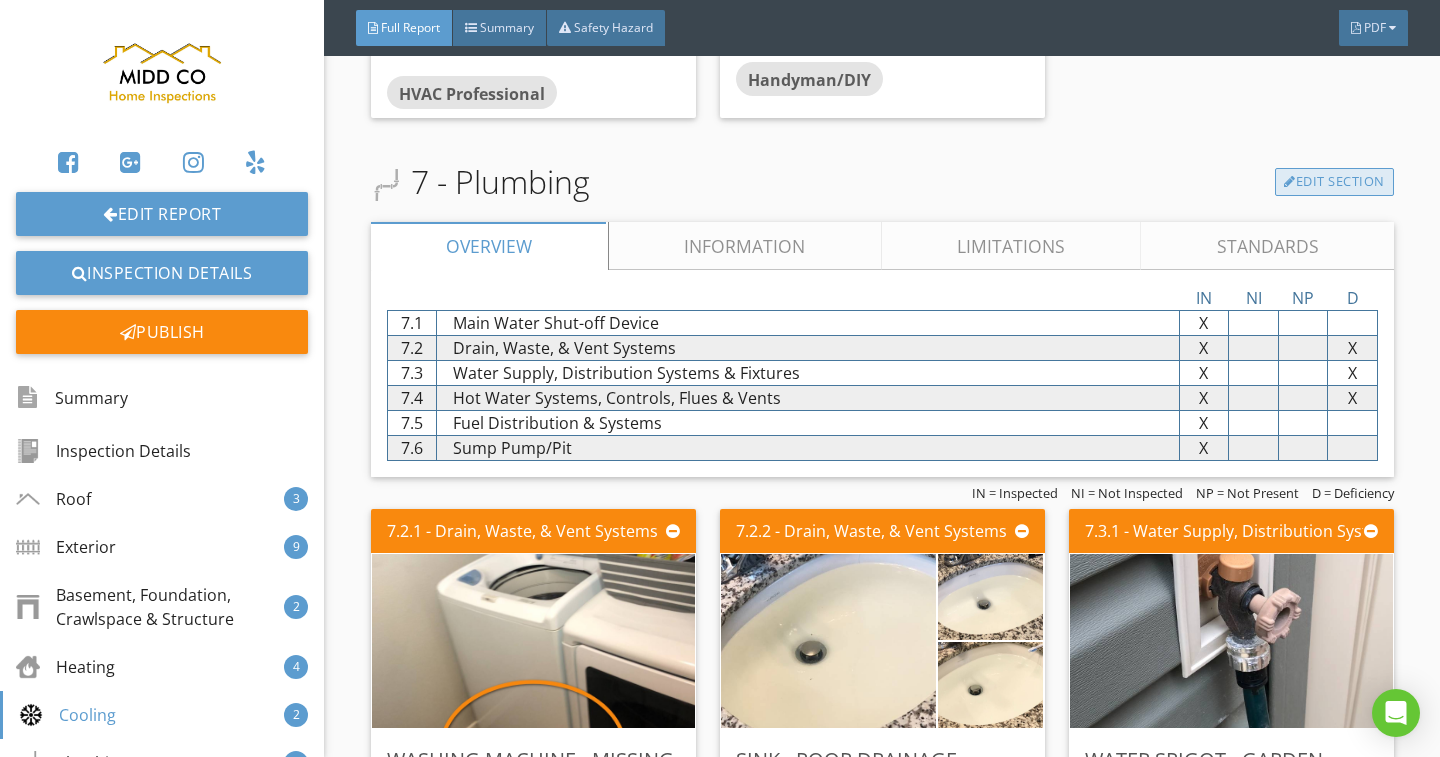 click on "Edit Section" at bounding box center [1334, 182] 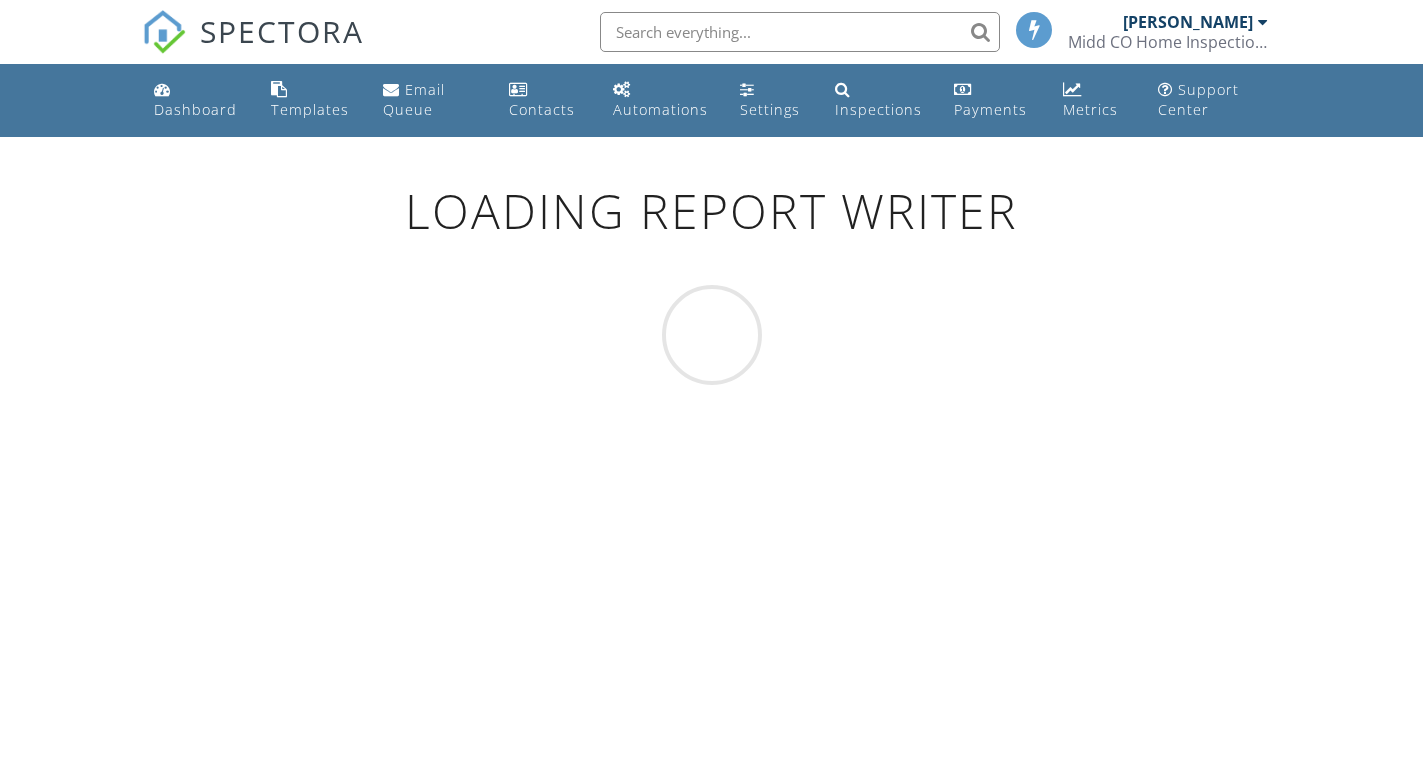 scroll, scrollTop: 0, scrollLeft: 0, axis: both 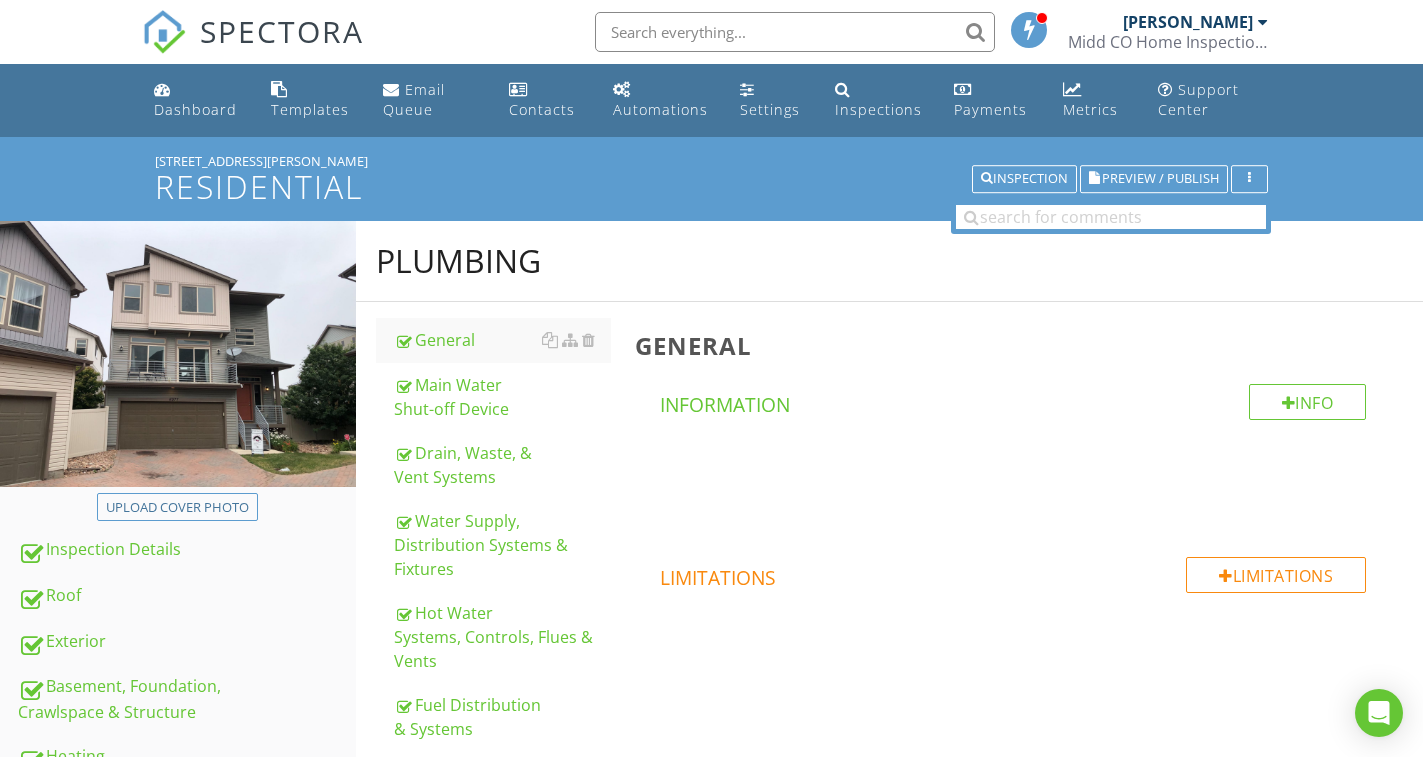 click on "Hot Water Systems, Controls, Flues & Vents" at bounding box center [502, 637] 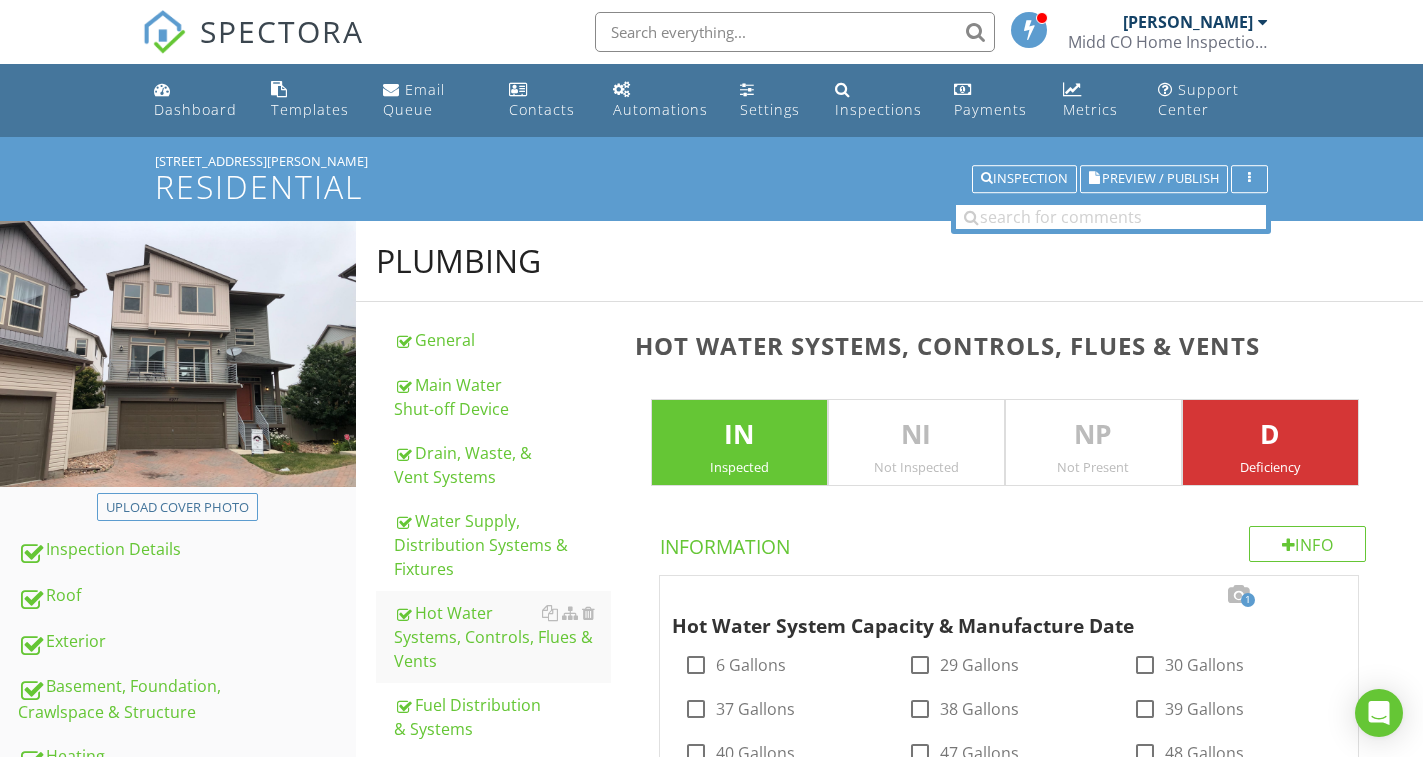 click on "D" at bounding box center (1270, 435) 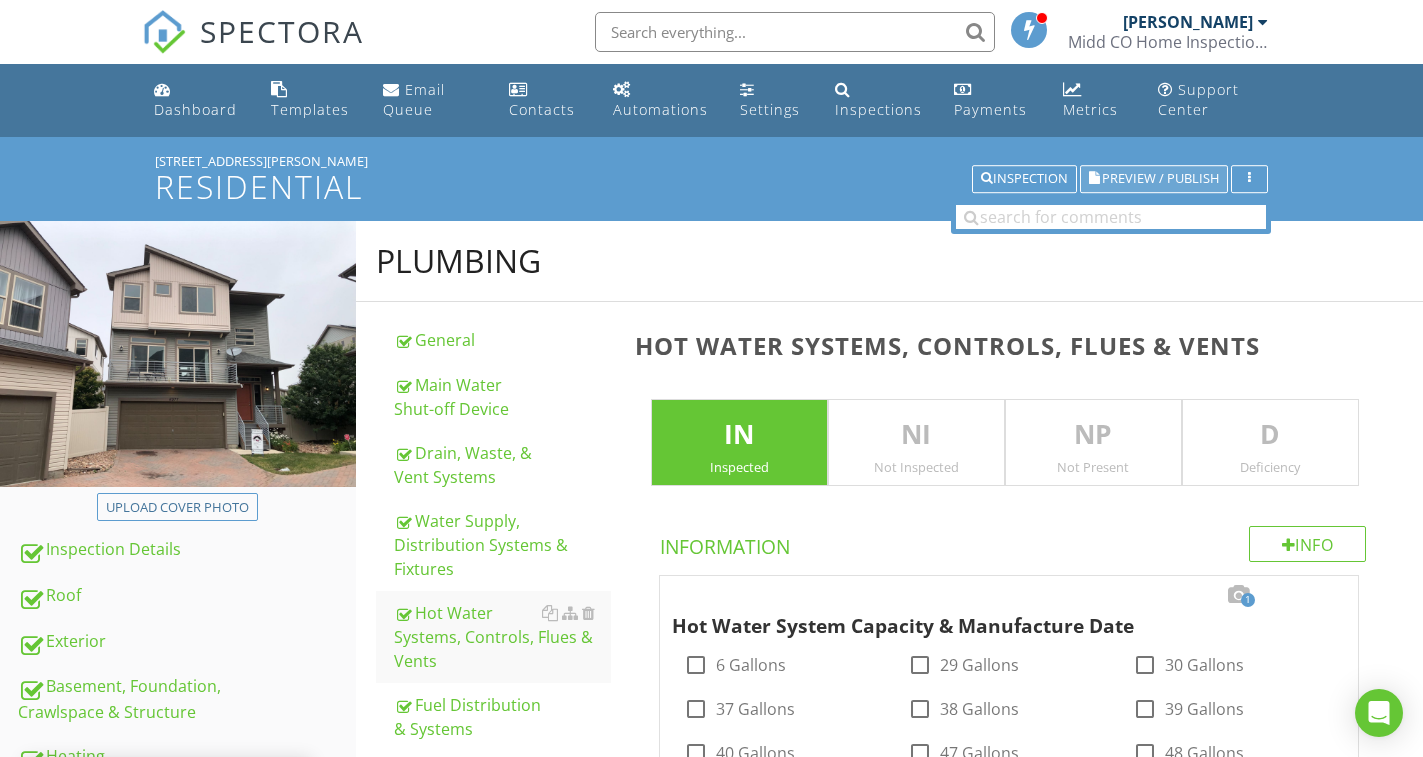 click on "Preview / Publish" at bounding box center (1160, 179) 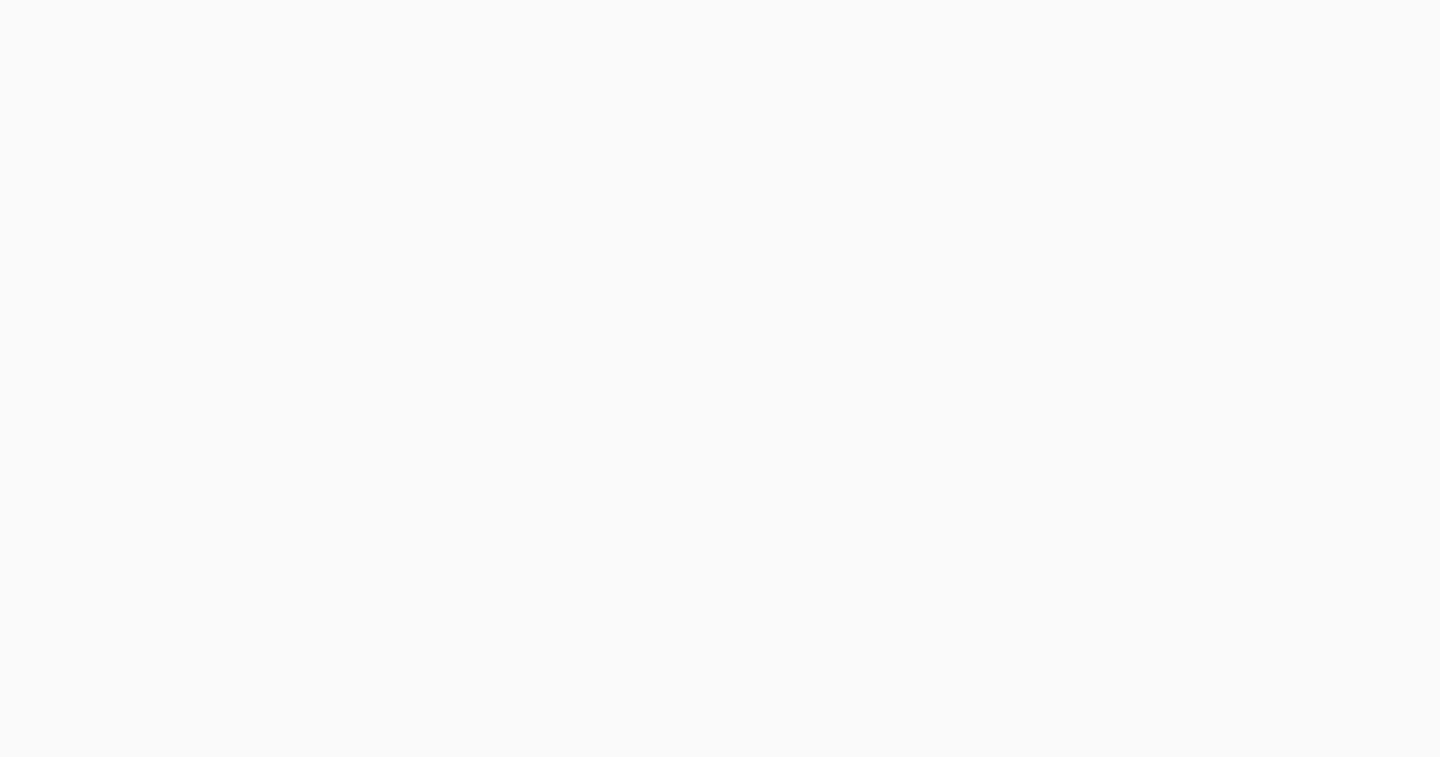 scroll, scrollTop: 0, scrollLeft: 0, axis: both 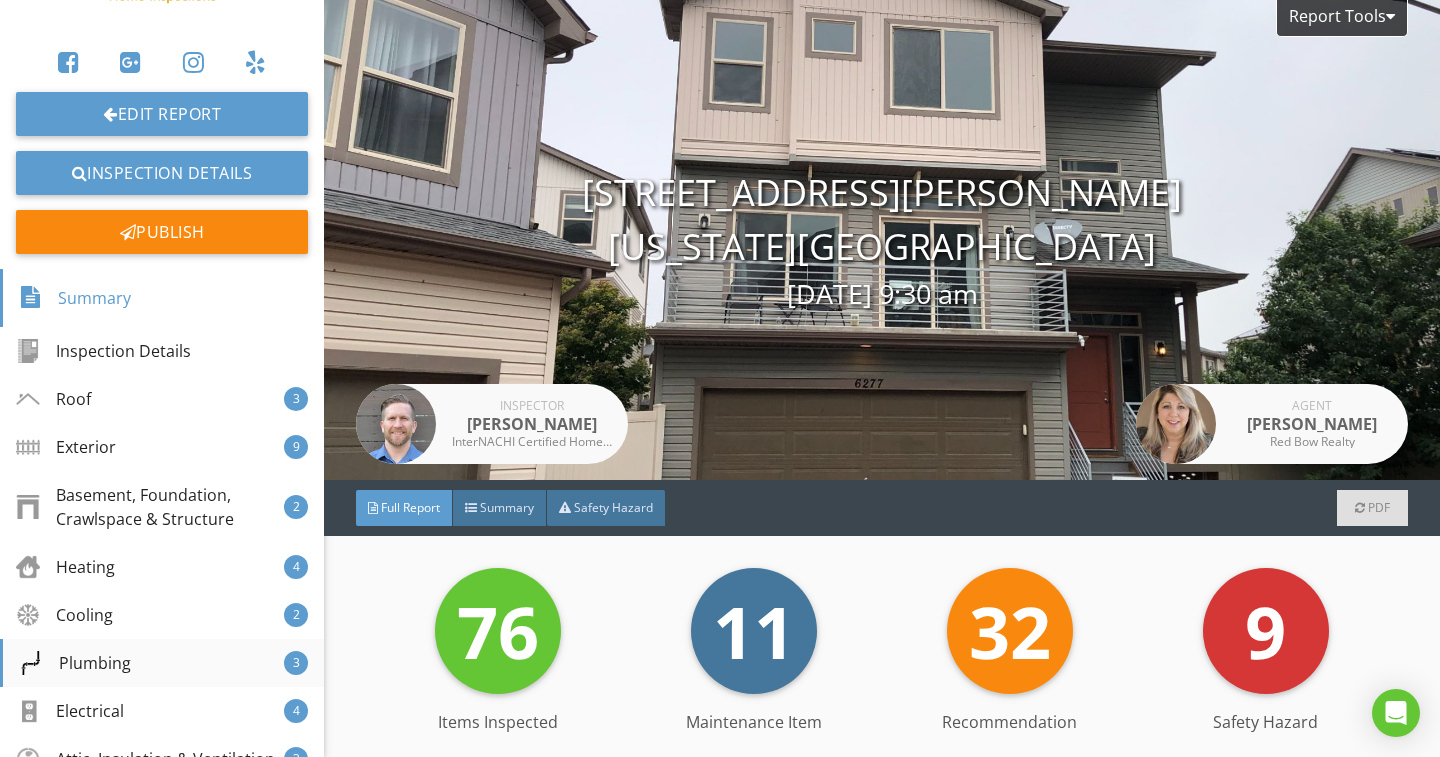 click on "Plumbing" at bounding box center (75, 663) 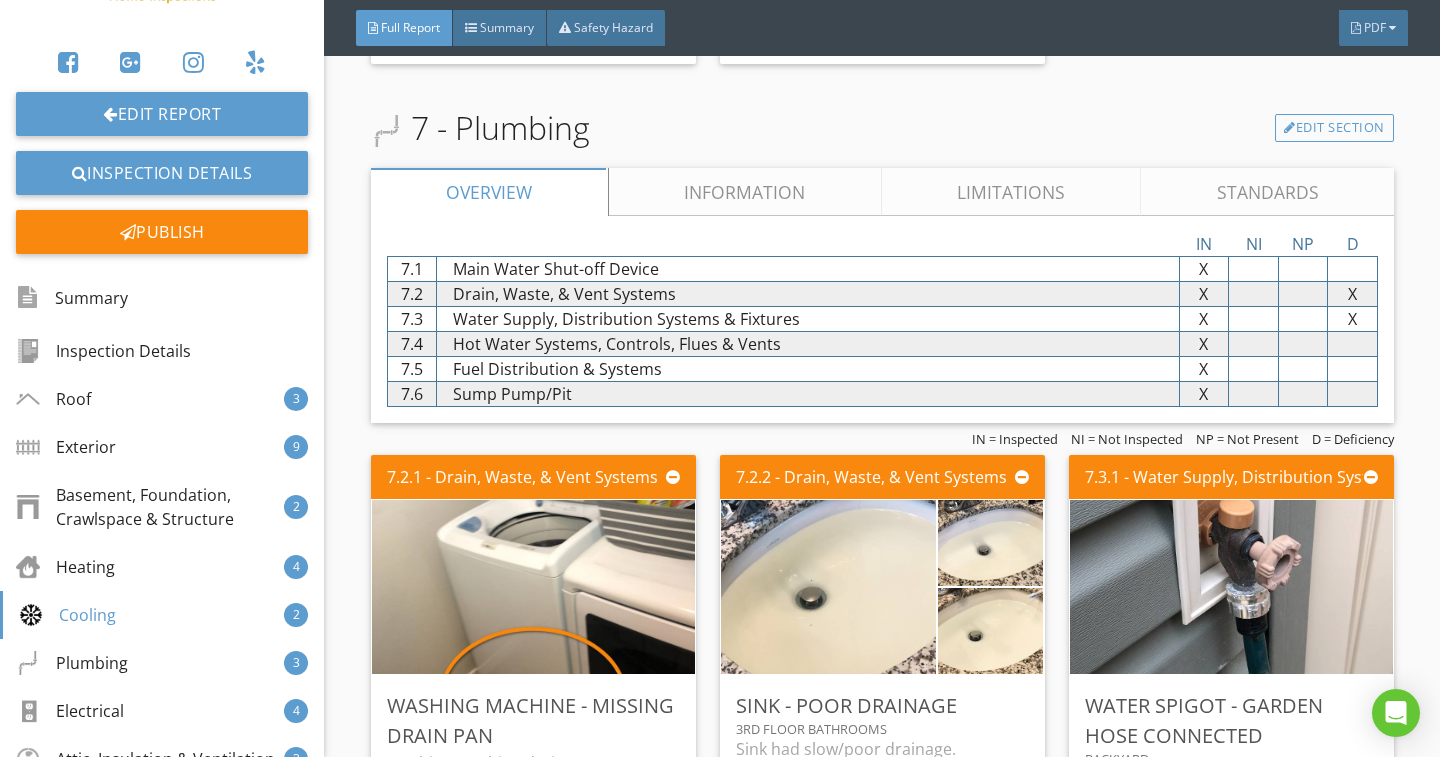 scroll, scrollTop: 6619, scrollLeft: 0, axis: vertical 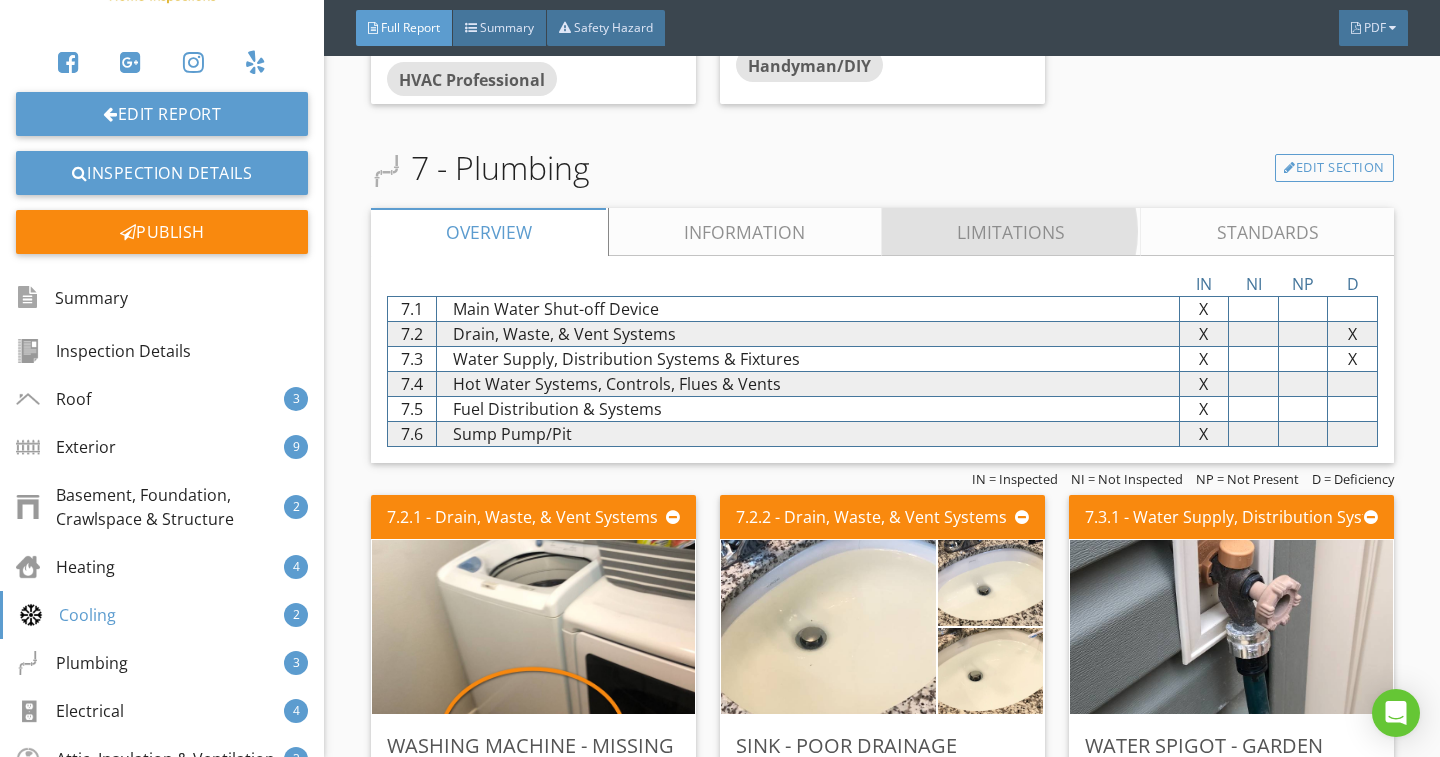 click on "Limitations" at bounding box center [1011, 232] 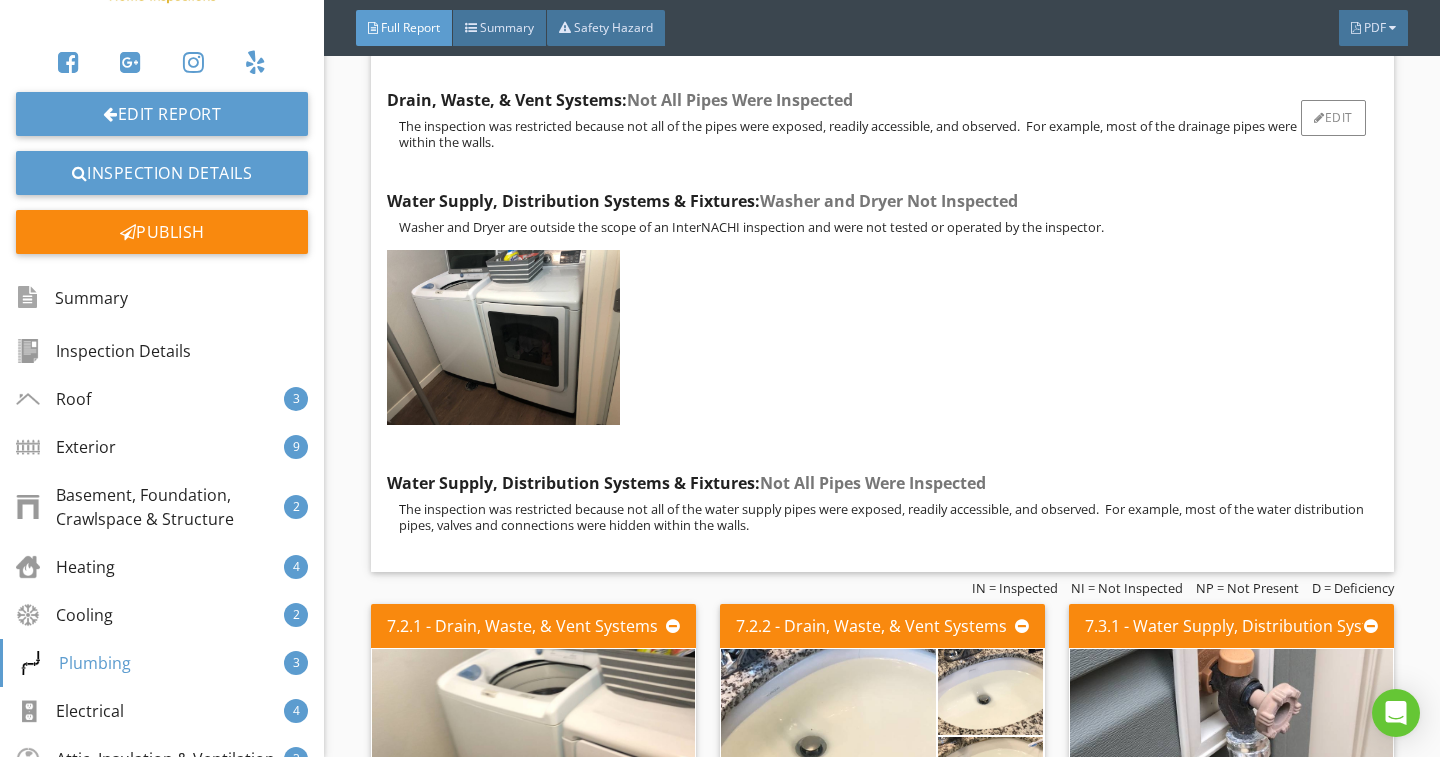 scroll, scrollTop: 6519, scrollLeft: 0, axis: vertical 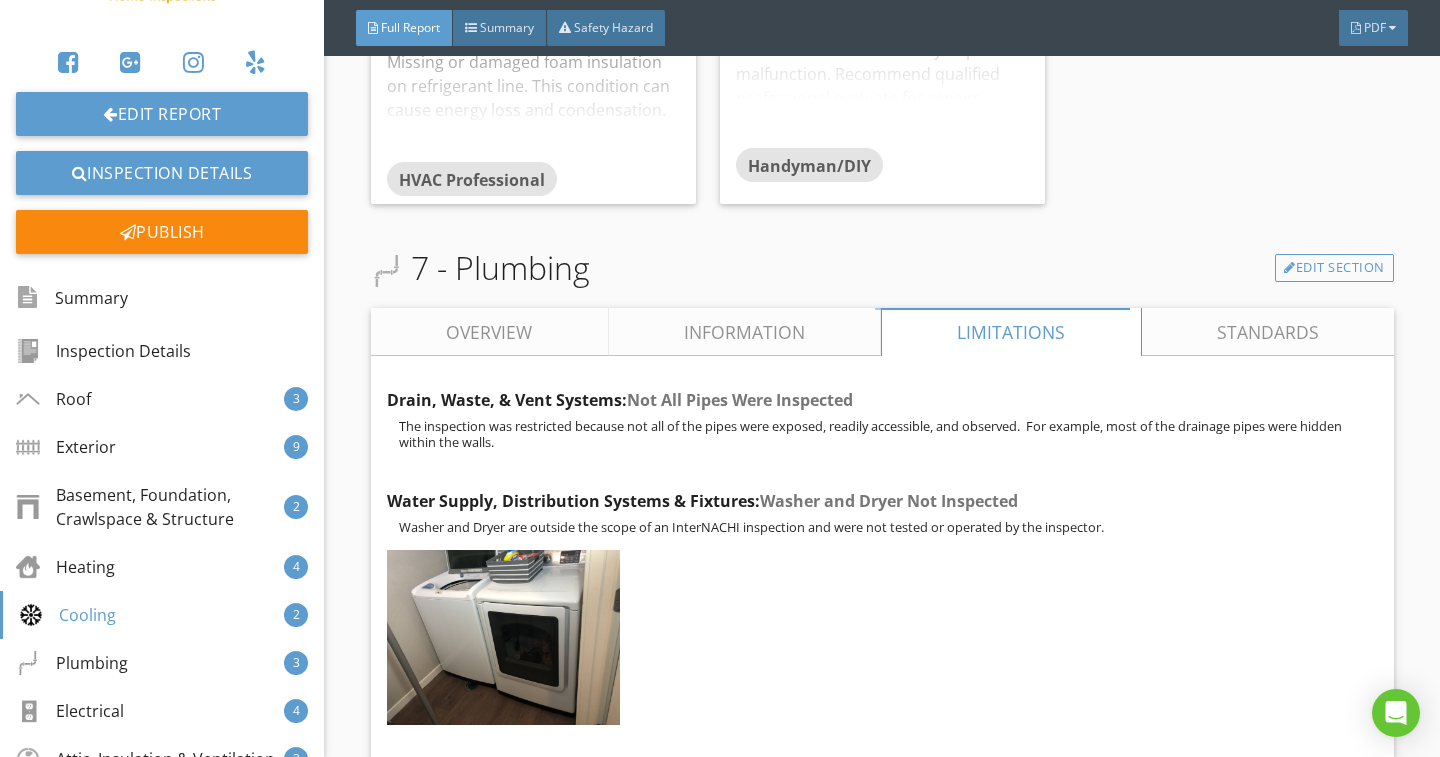 click on "Information" at bounding box center (744, 332) 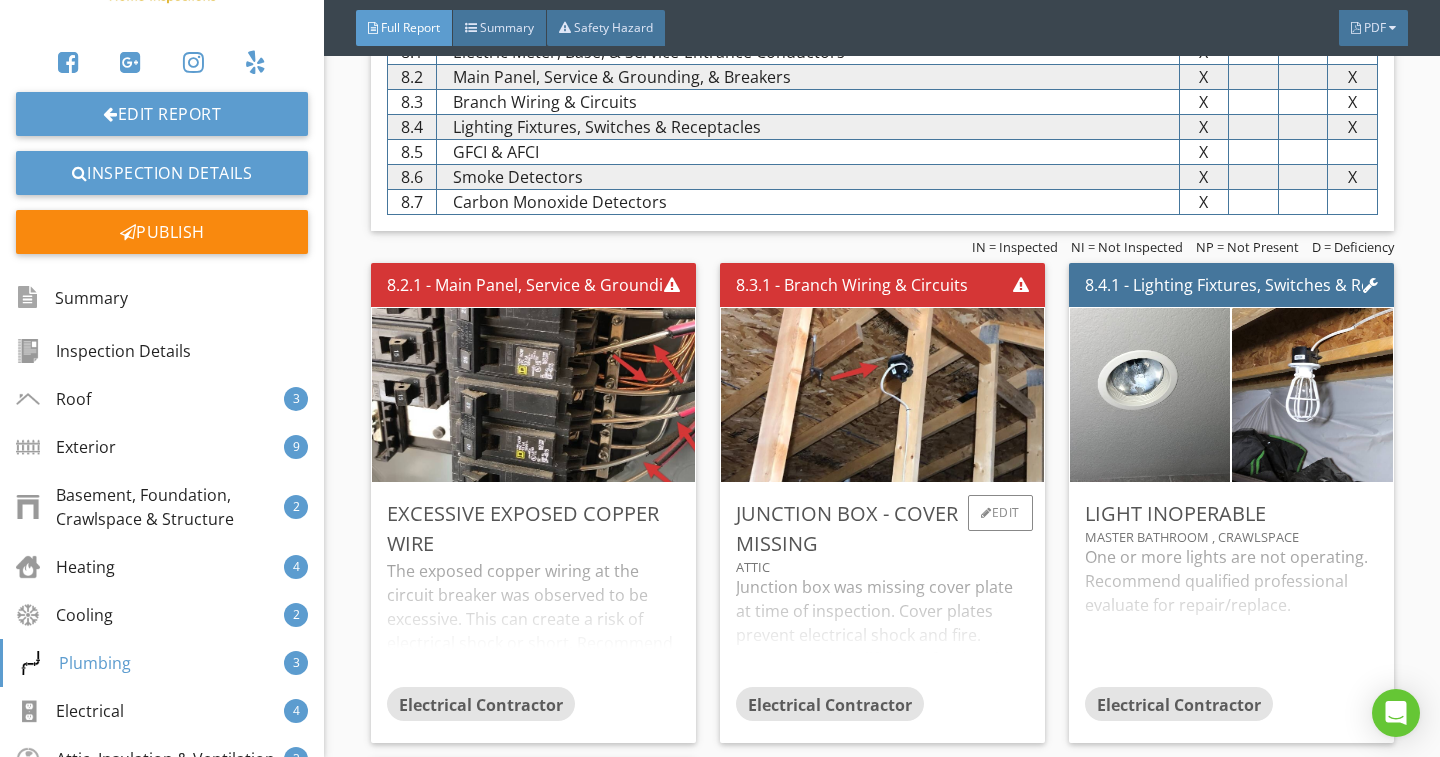 scroll, scrollTop: 10419, scrollLeft: 0, axis: vertical 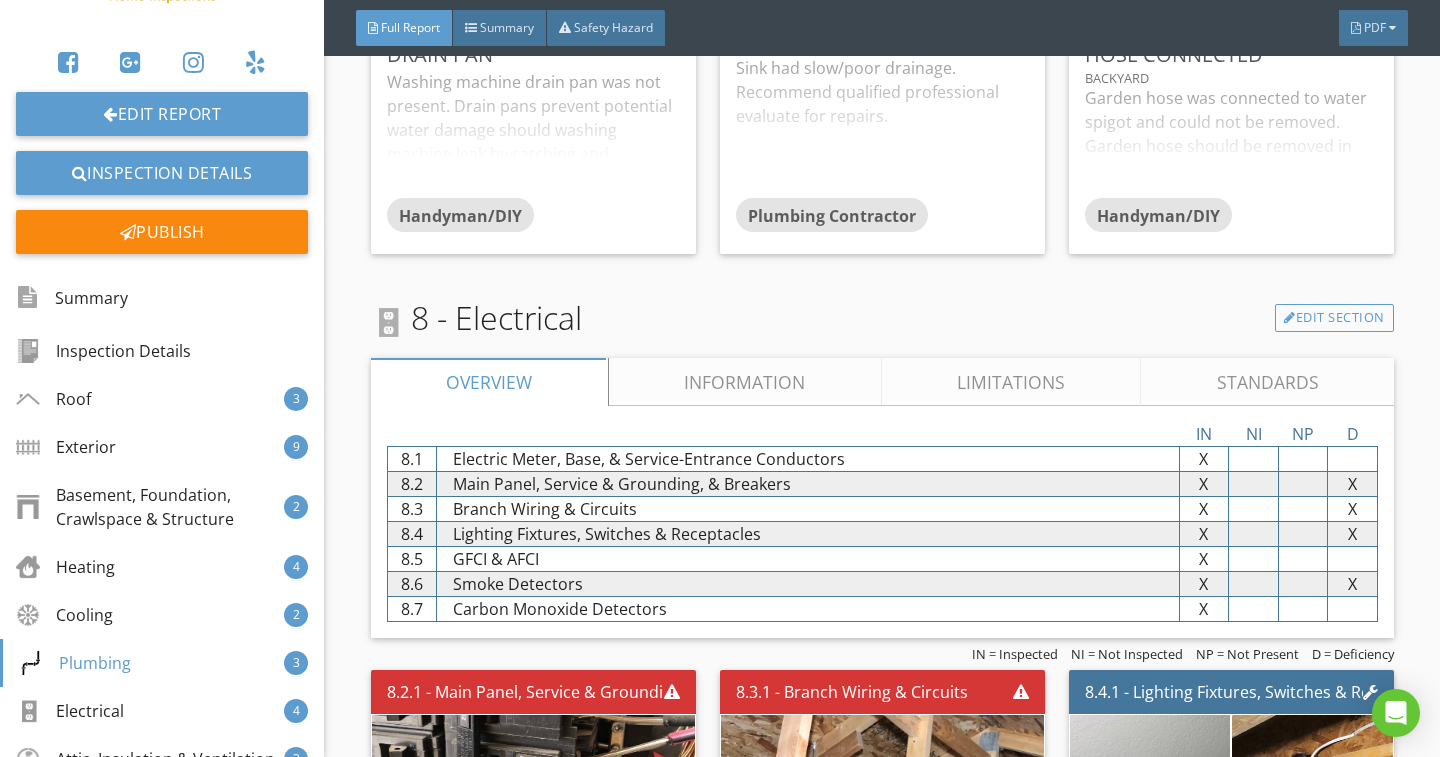 click on "Limitations" at bounding box center (1011, 382) 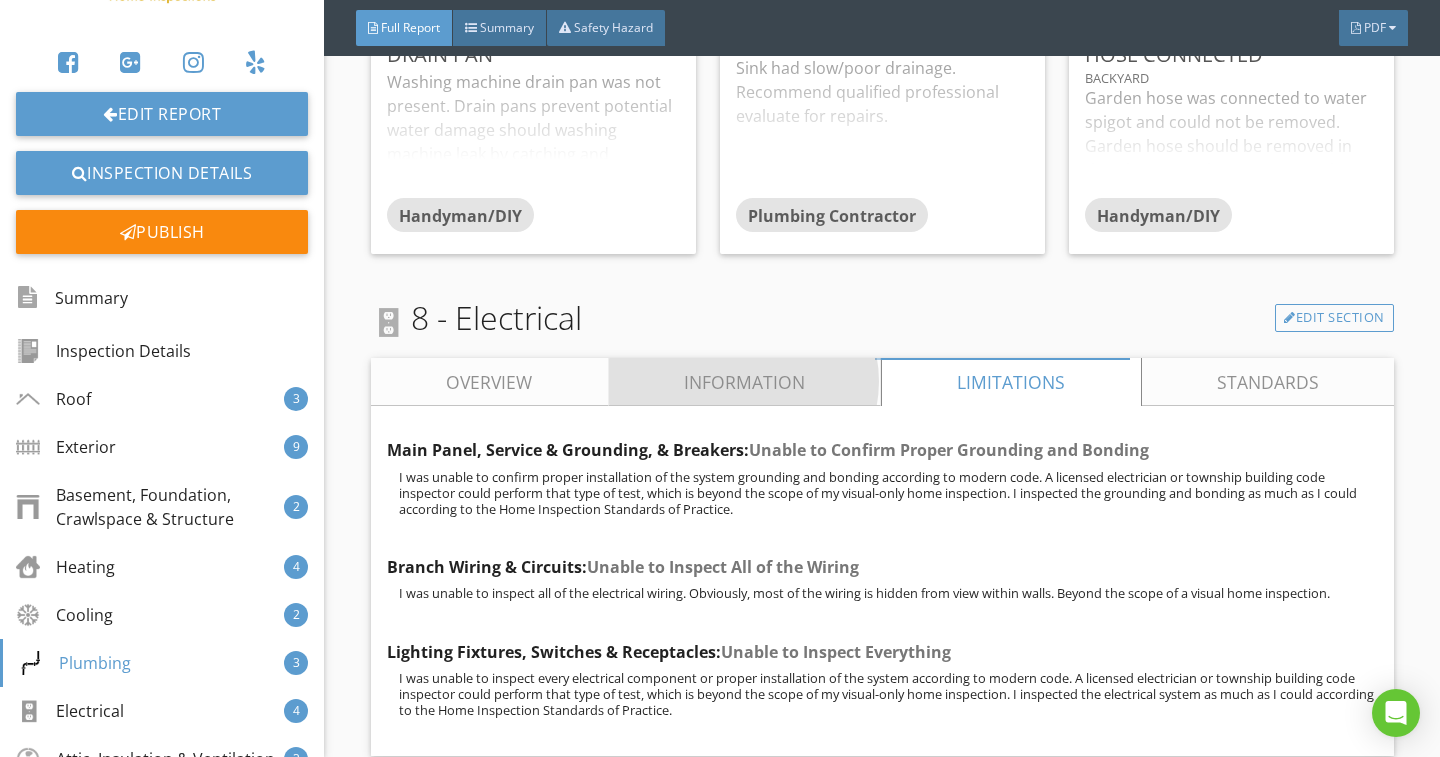 click on "Information" at bounding box center (744, 382) 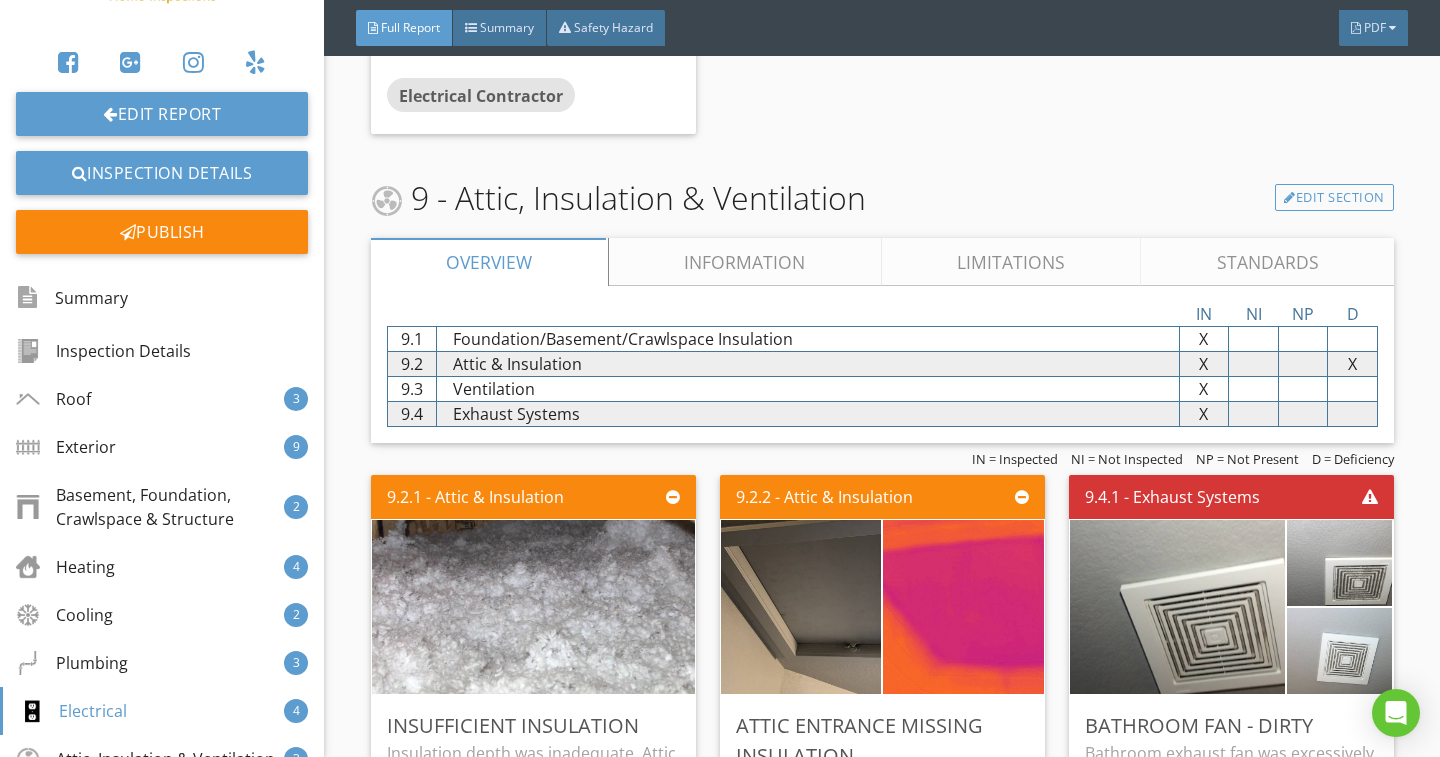 scroll, scrollTop: 13319, scrollLeft: 0, axis: vertical 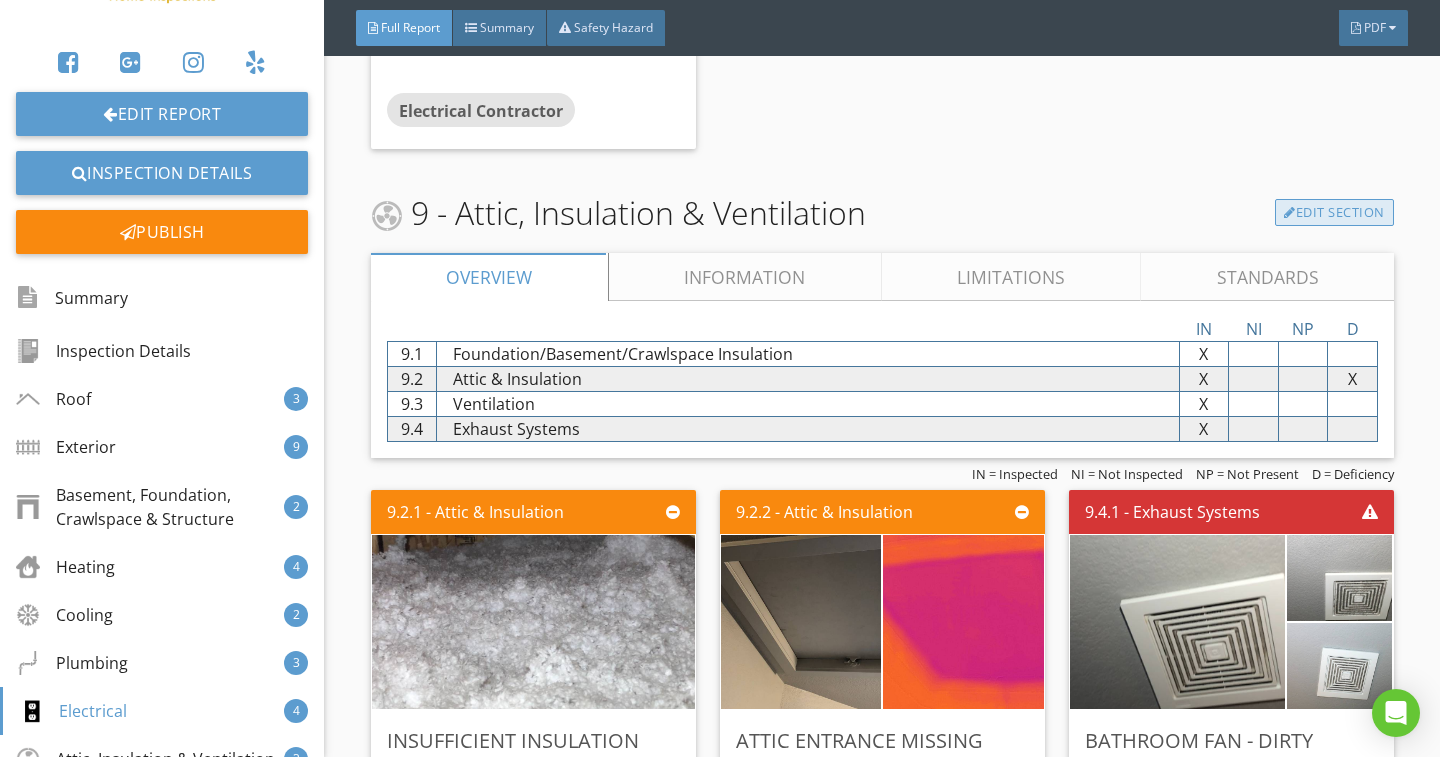 click on "Edit Section" at bounding box center [1334, 213] 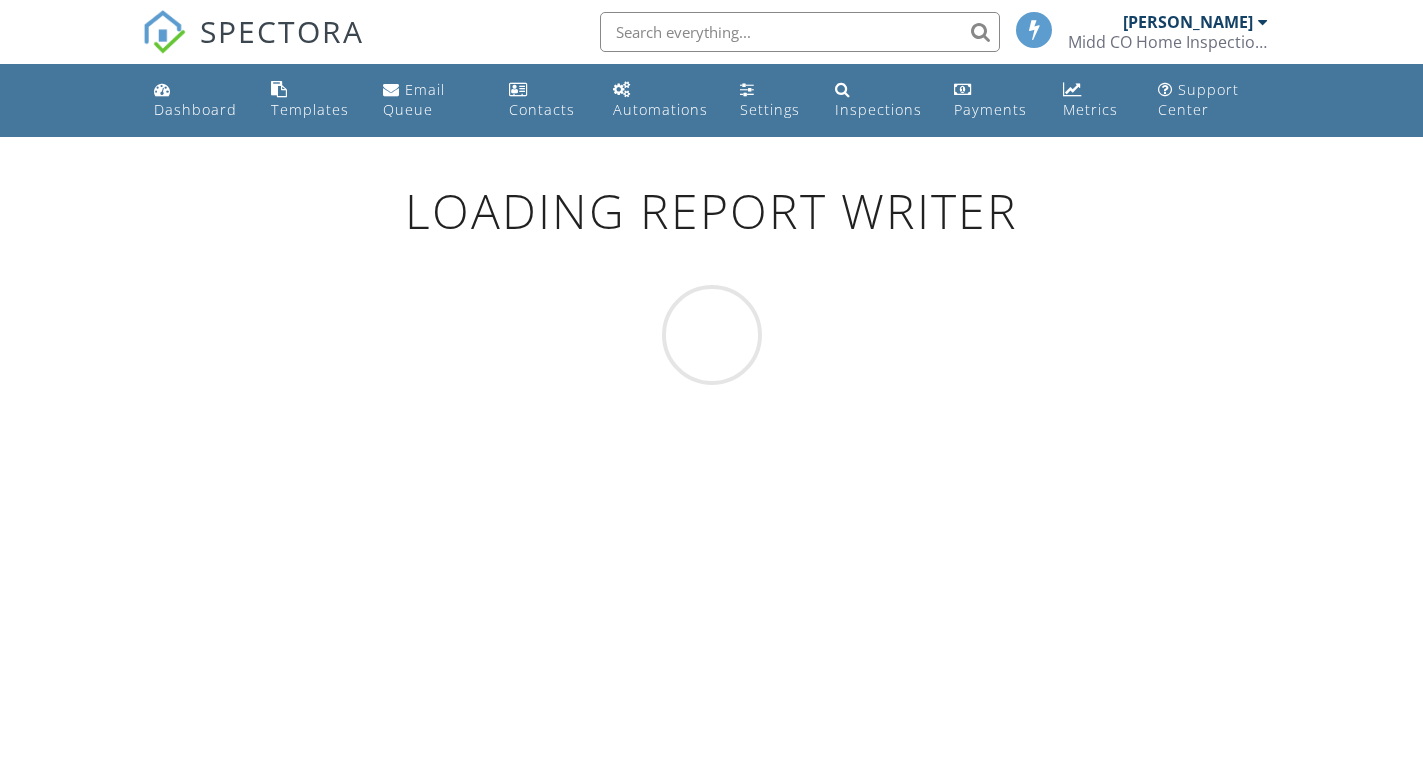 scroll, scrollTop: 0, scrollLeft: 0, axis: both 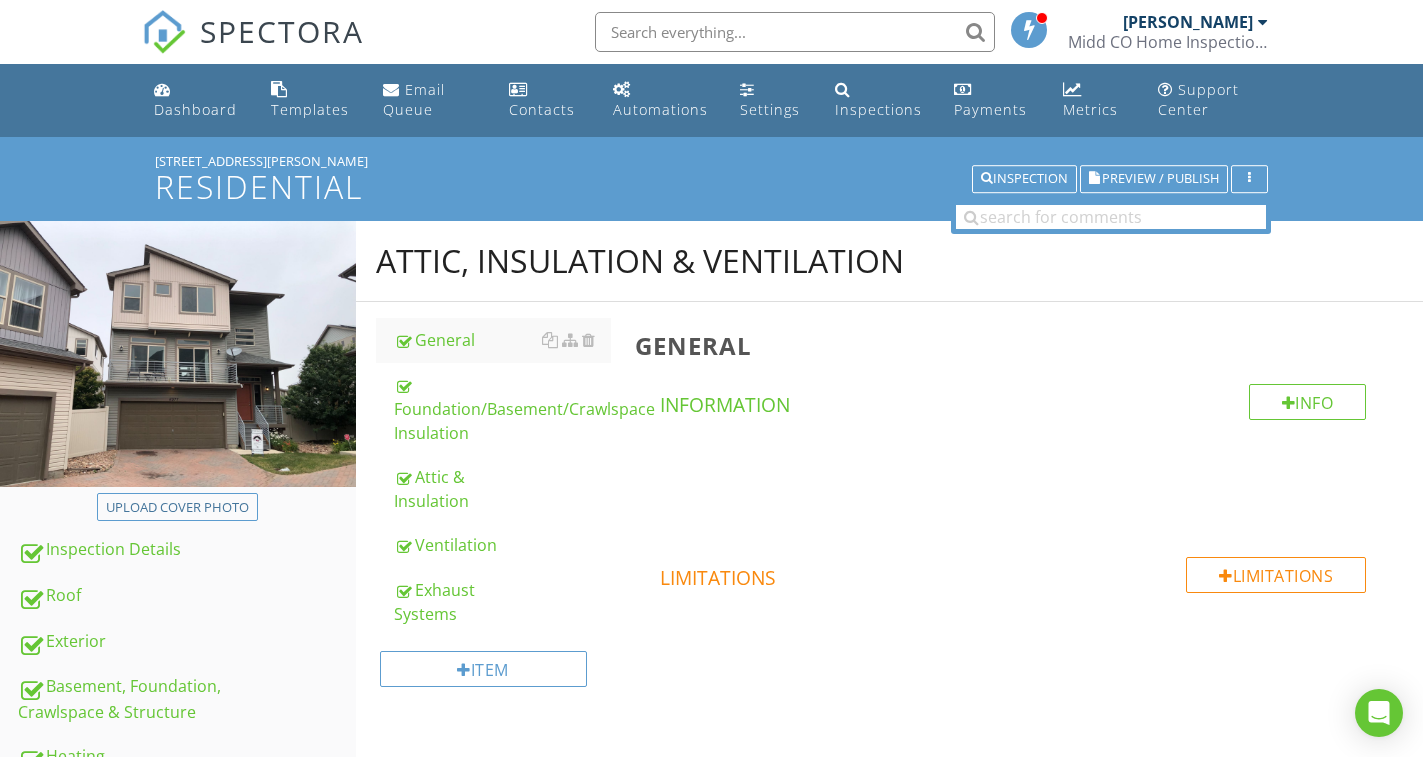 drag, startPoint x: 448, startPoint y: 597, endPoint x: 1059, endPoint y: 476, distance: 622.86597 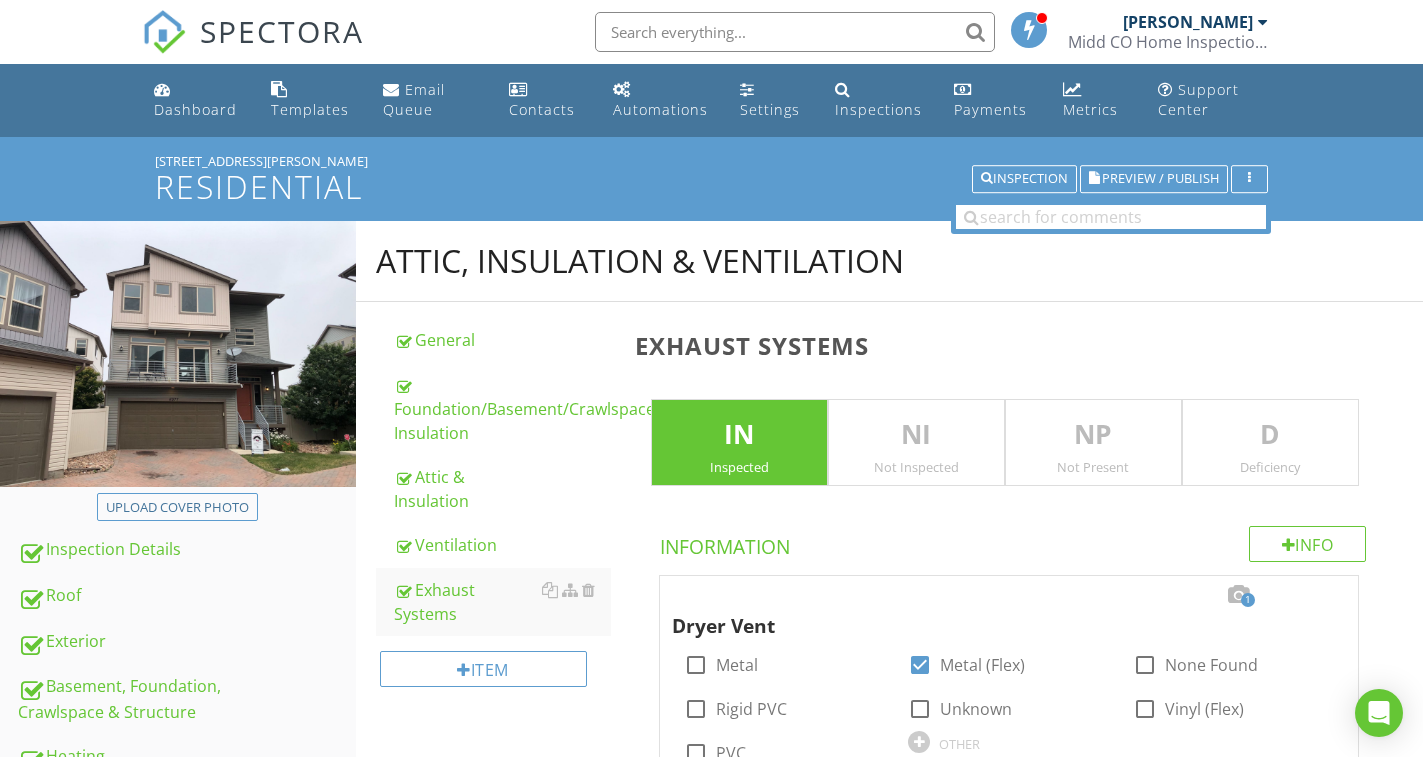 click on "D" at bounding box center (1270, 435) 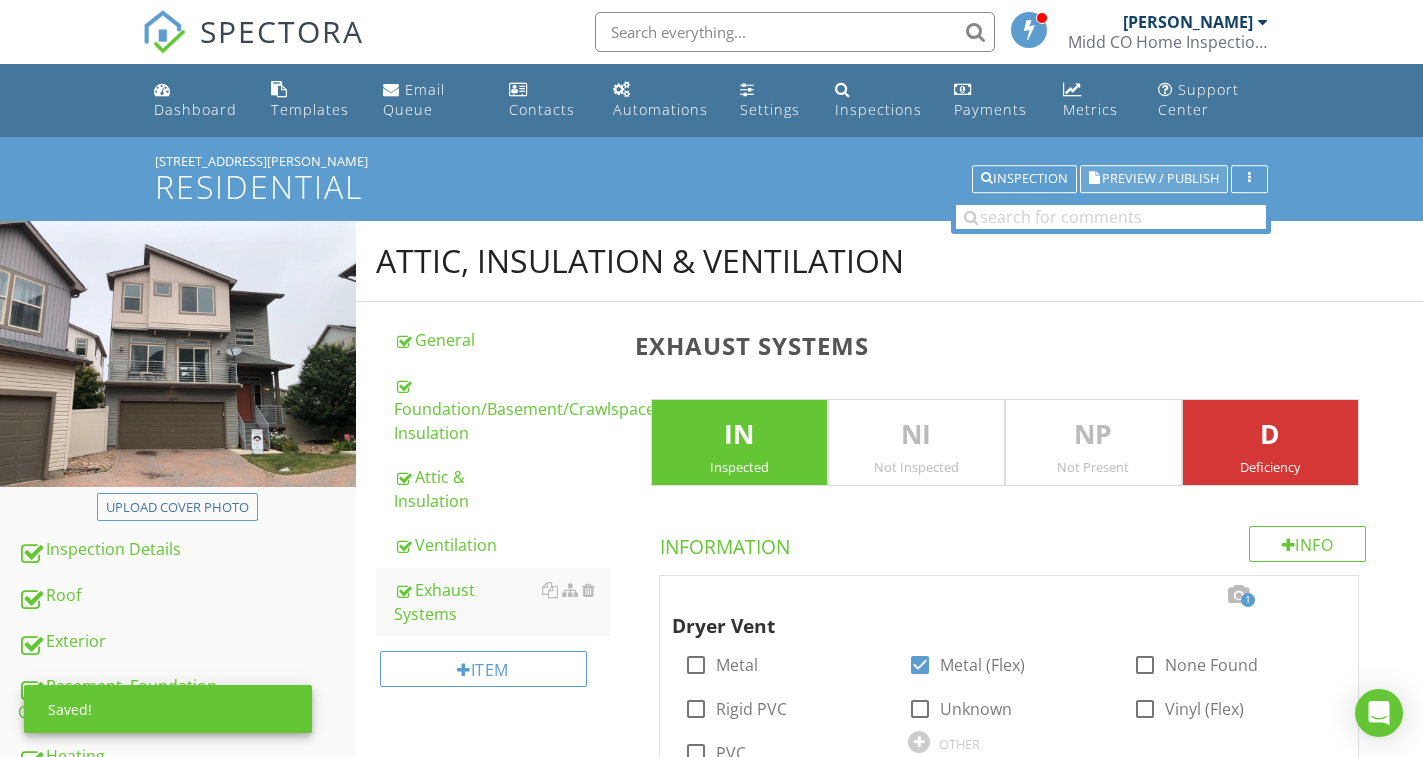 click on "Preview / Publish" at bounding box center (1160, 179) 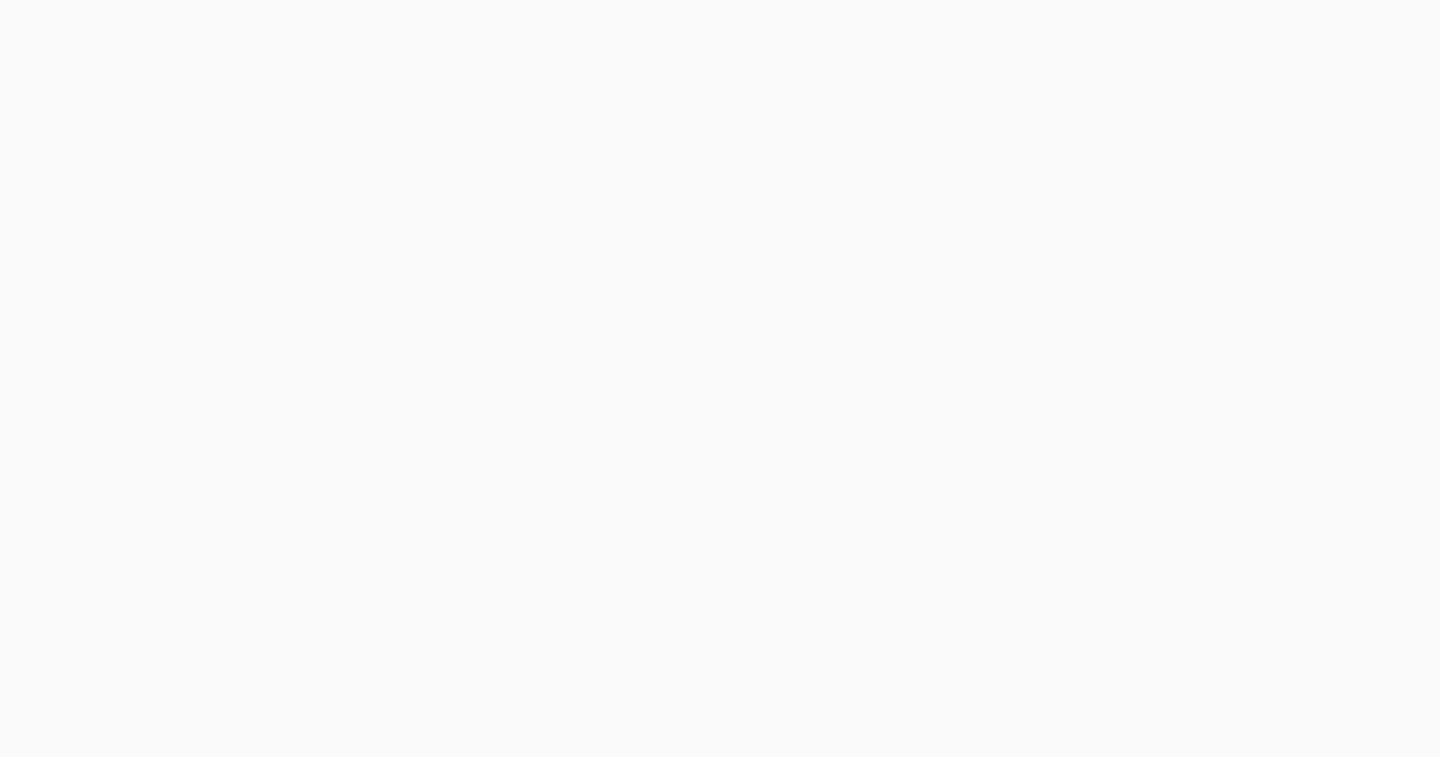 scroll, scrollTop: 0, scrollLeft: 0, axis: both 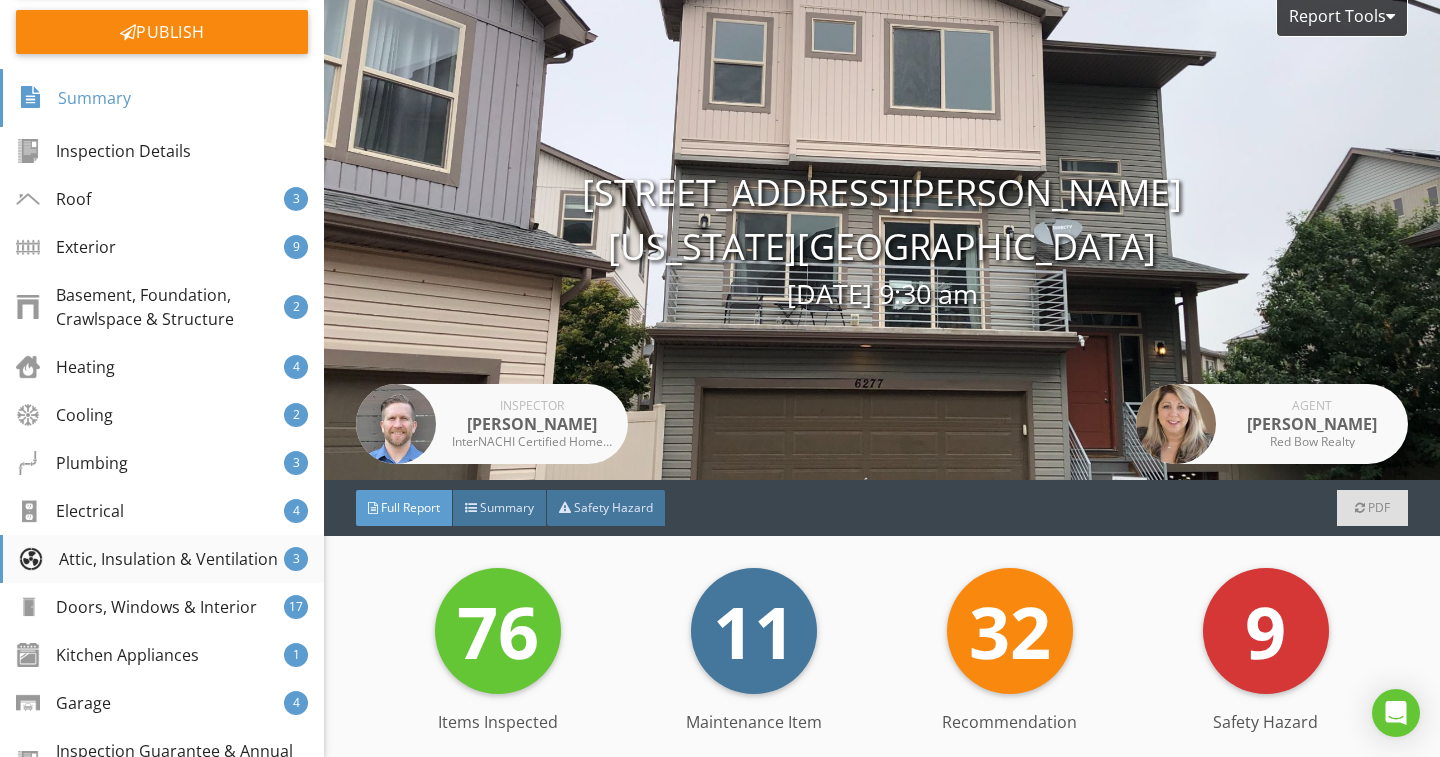 click on "Attic, Insulation & Ventilation" at bounding box center [148, 559] 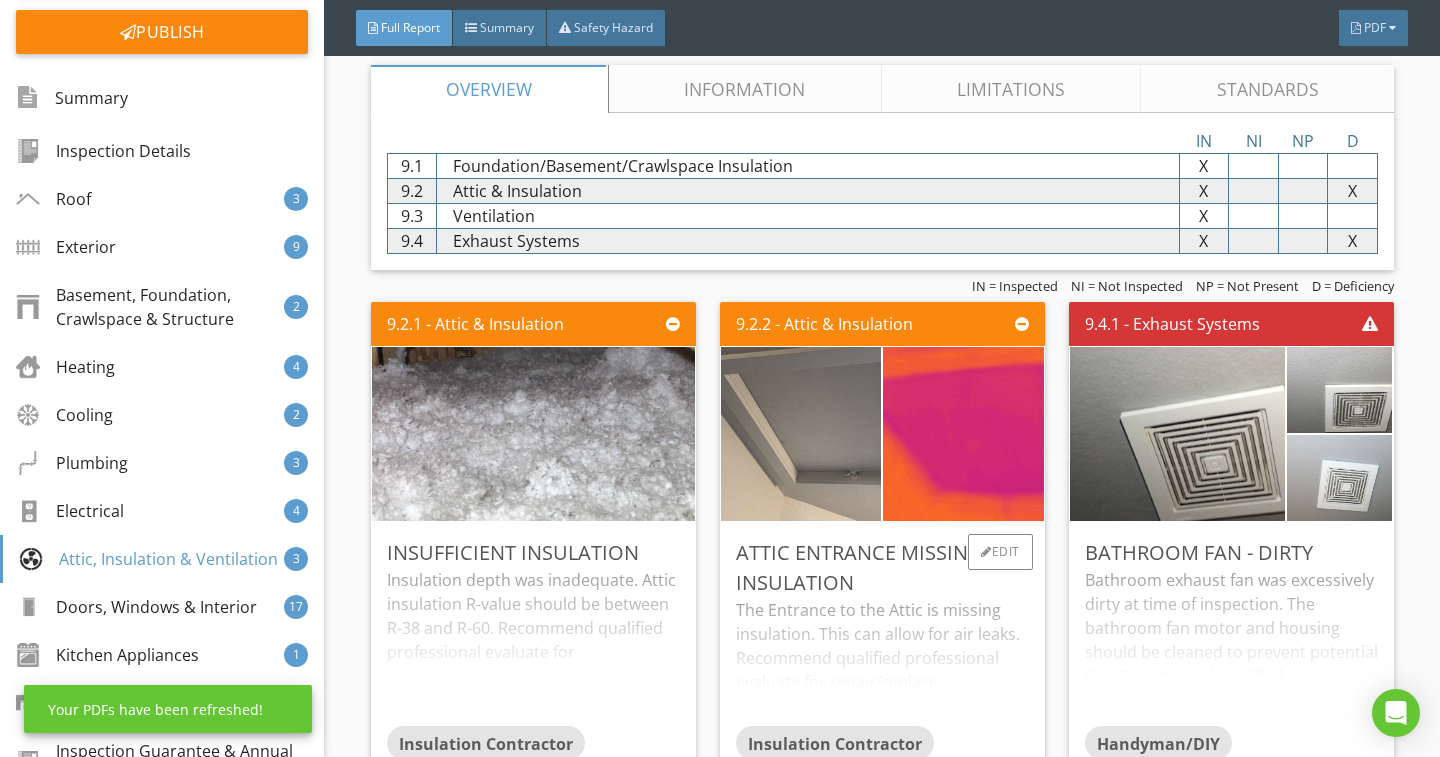 scroll, scrollTop: 8982, scrollLeft: 0, axis: vertical 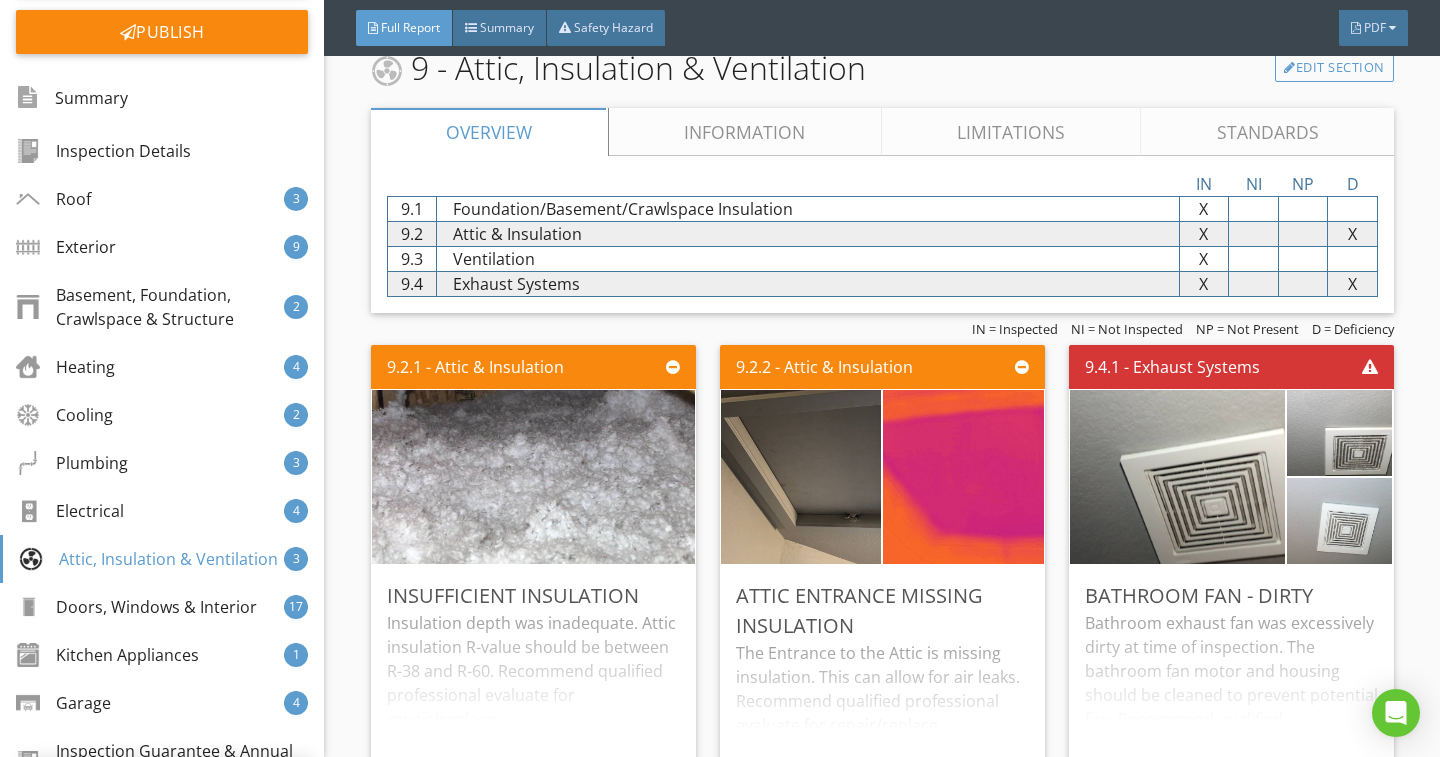 click on "Limitations" at bounding box center [1011, 132] 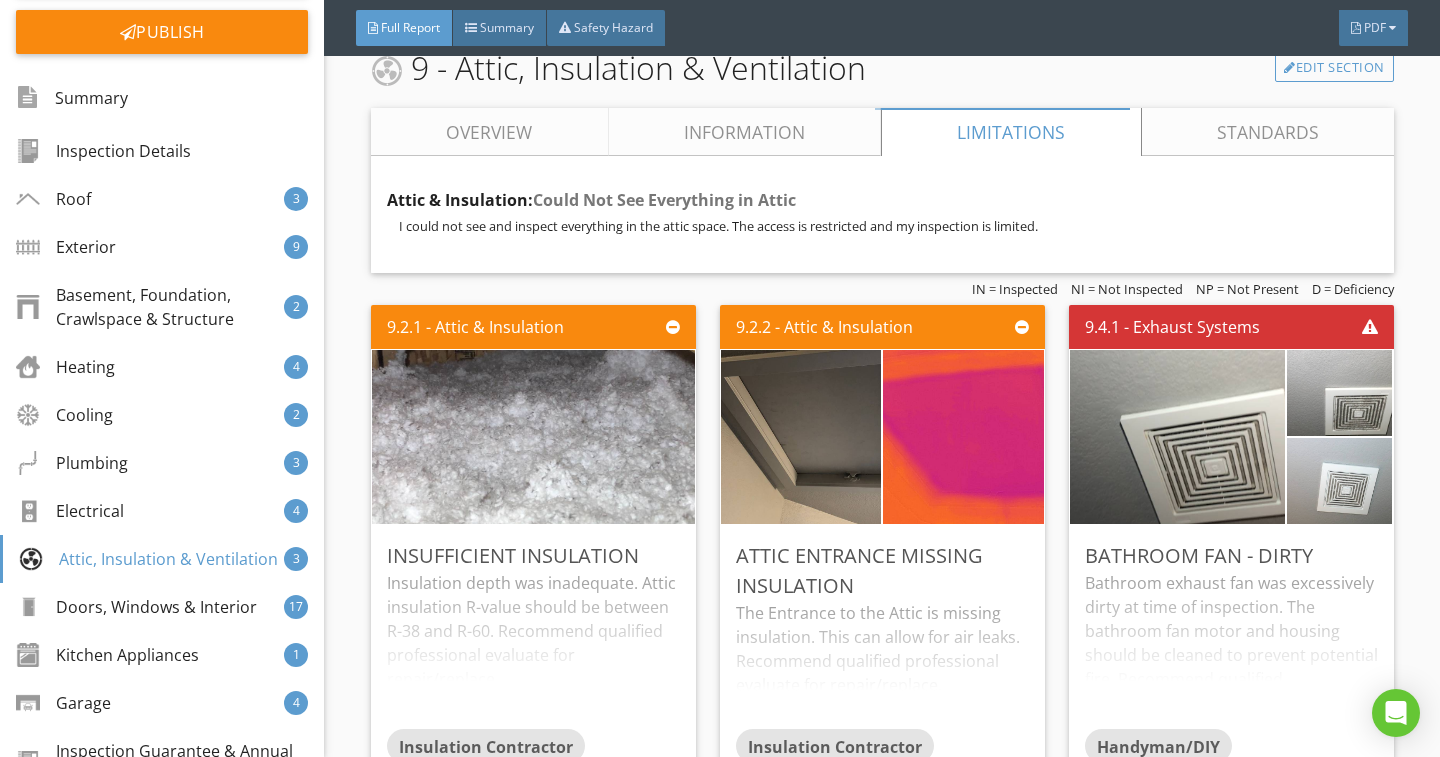 click on "9 -
Attic, Insulation & Ventilation
Edit Section
Overview
Information
Limitations
Standards
IN NI NP D   9.1   Foundation/Basement/Crawlspace Insulation
X
X
X
X
9.2   Attic & Insulation
X
X
X
X
9.3   Ventilation
X
X
X
X
9.4   Exhaust Systems
X
X
X
X
Foundation/Basement/Crawlspace Insulation:
Type of Insulation Observed
Batt
Edit
Attic & Insulation:
12" at bounding box center (882, 418) 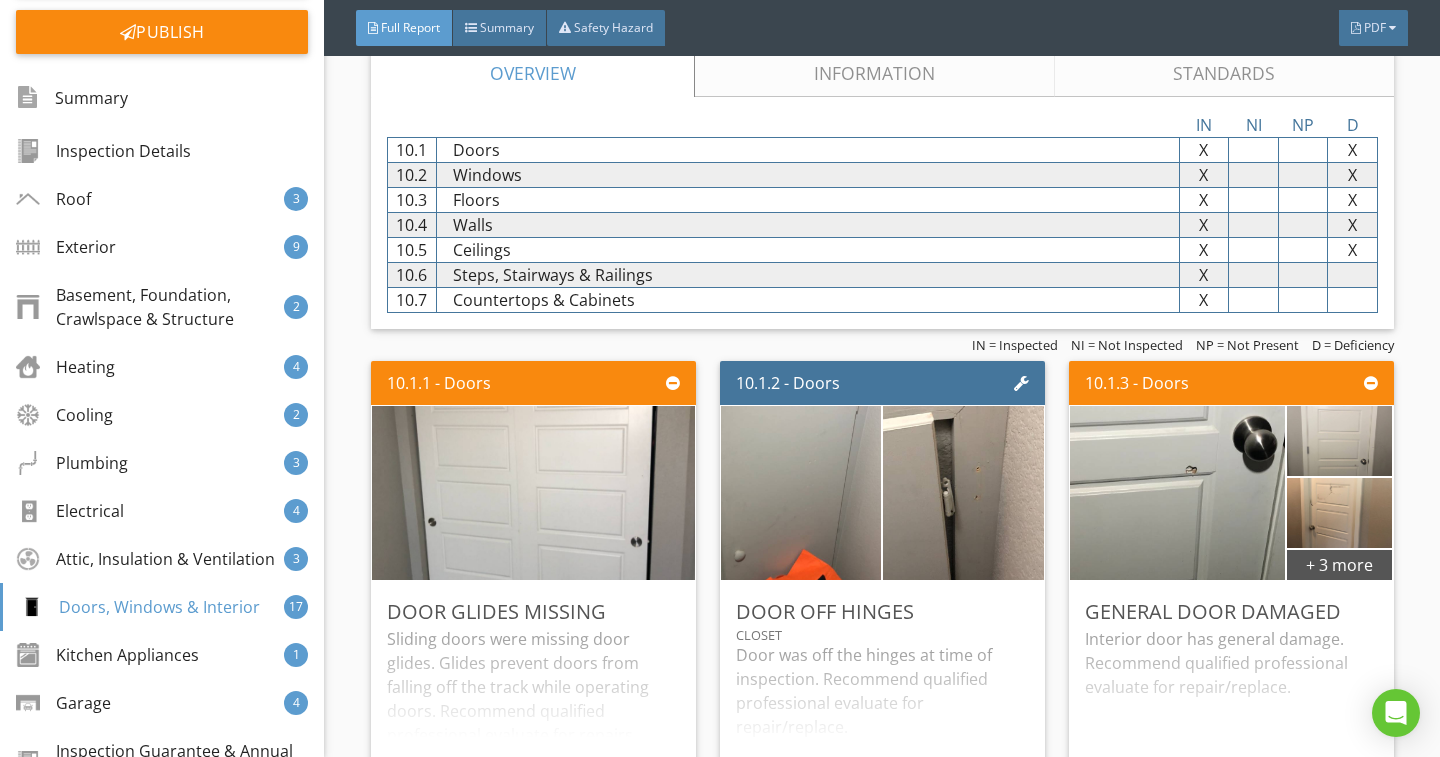 scroll, scrollTop: 10982, scrollLeft: 0, axis: vertical 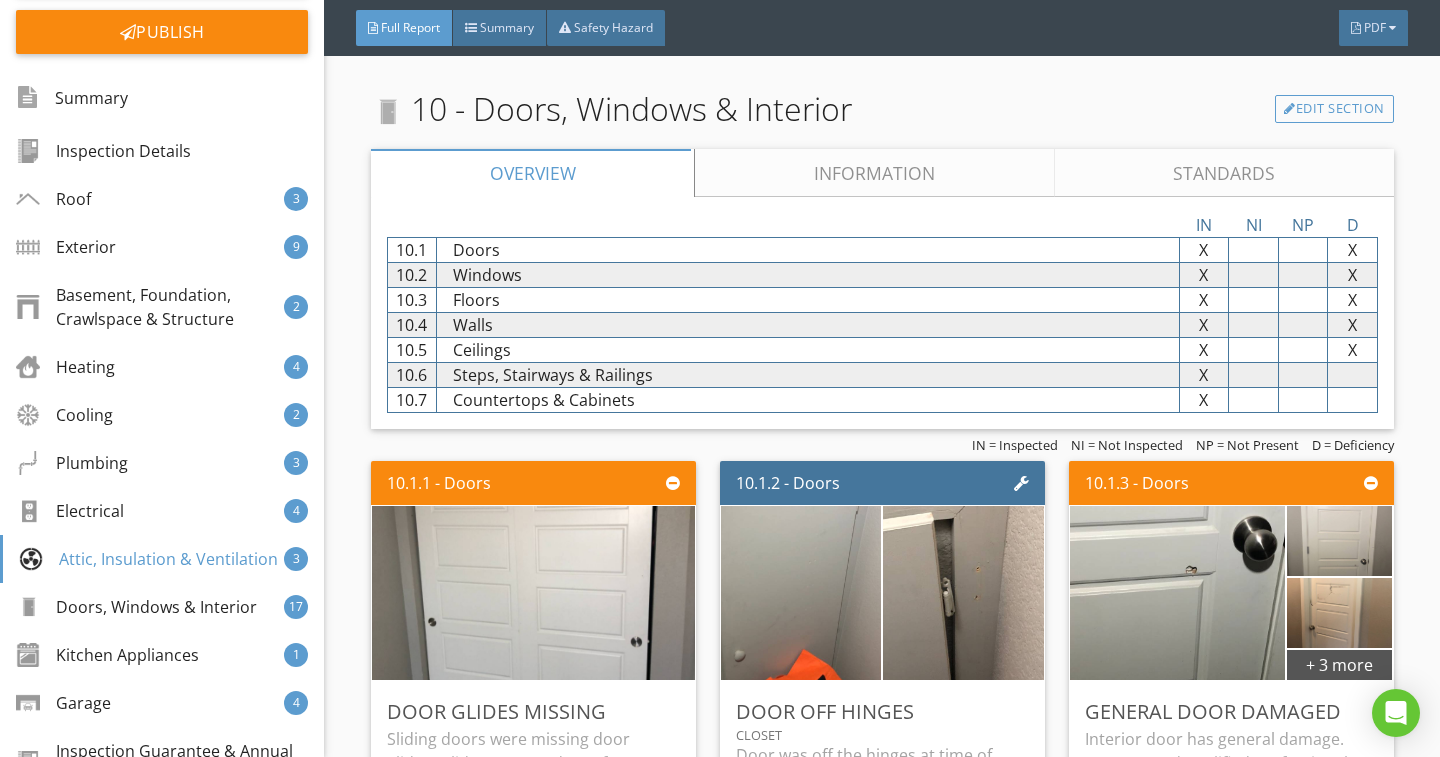 click on "Information" at bounding box center (874, 173) 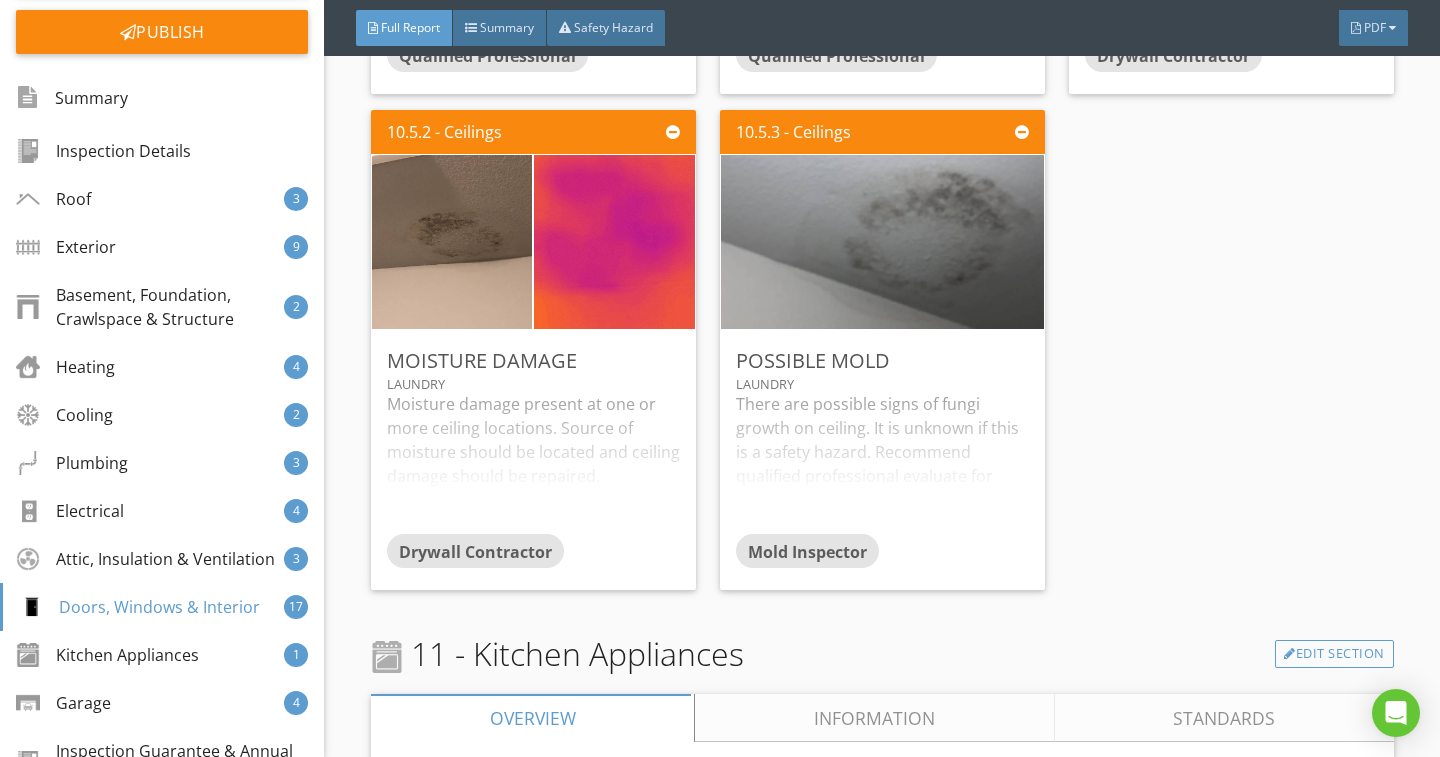 scroll, scrollTop: 15482, scrollLeft: 0, axis: vertical 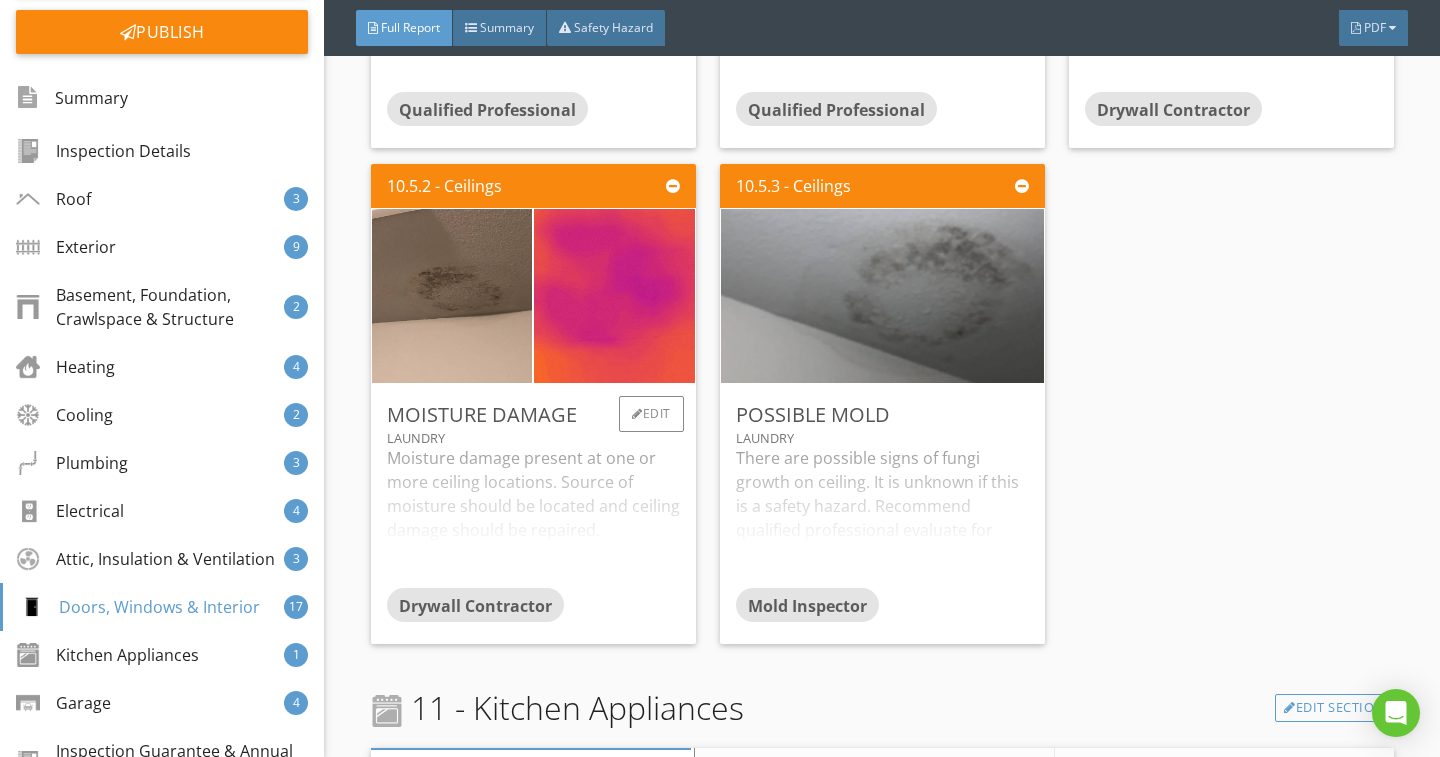 click on "Moisture damage present at one or more ceiling locations. Source of moisture should be located and ceiling damage should be repaired. Recommend qualified professional evaluate for repairs." at bounding box center [533, 517] 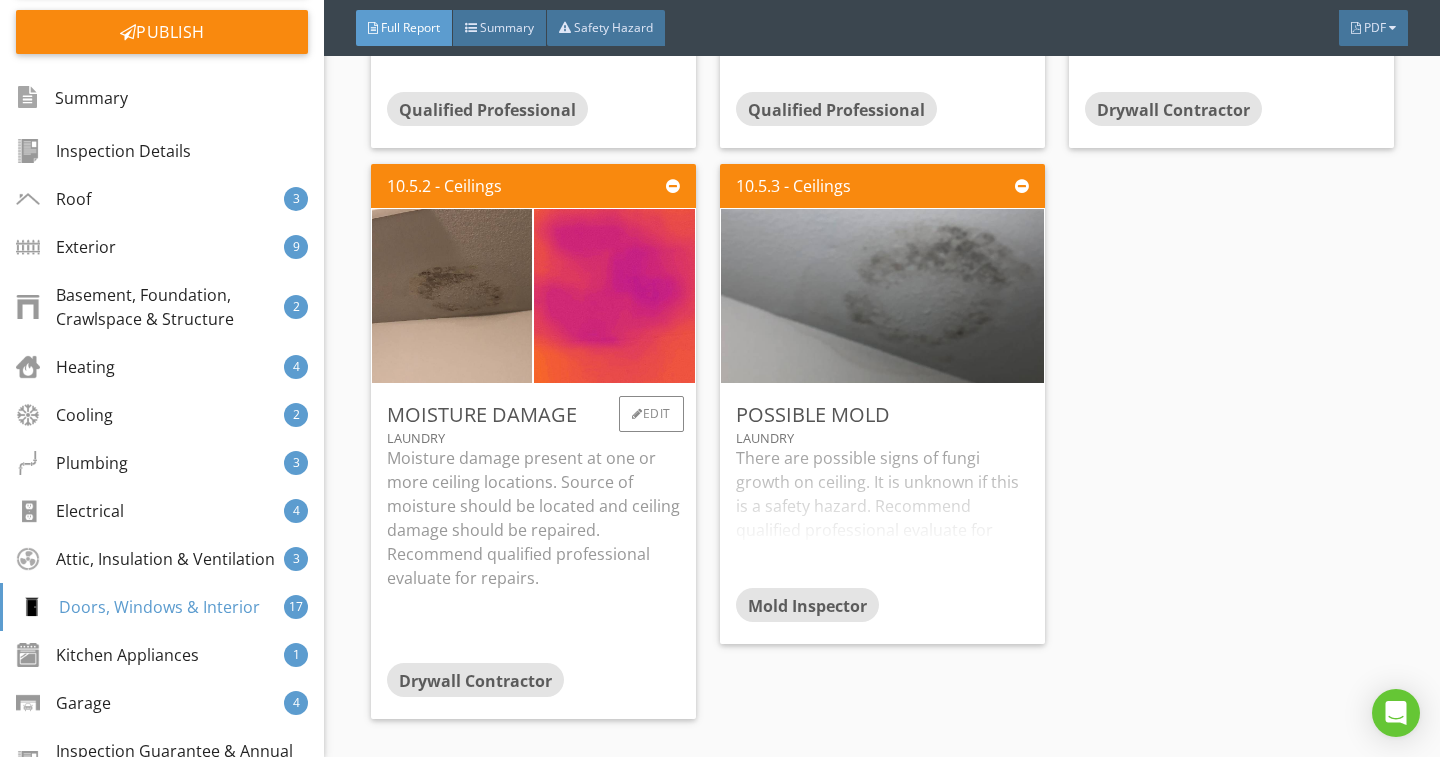 click on "Moisture damage present at one or more ceiling locations. Source of moisture should be located and ceiling damage should be repaired. Recommend qualified professional evaluate for repairs." at bounding box center (533, 518) 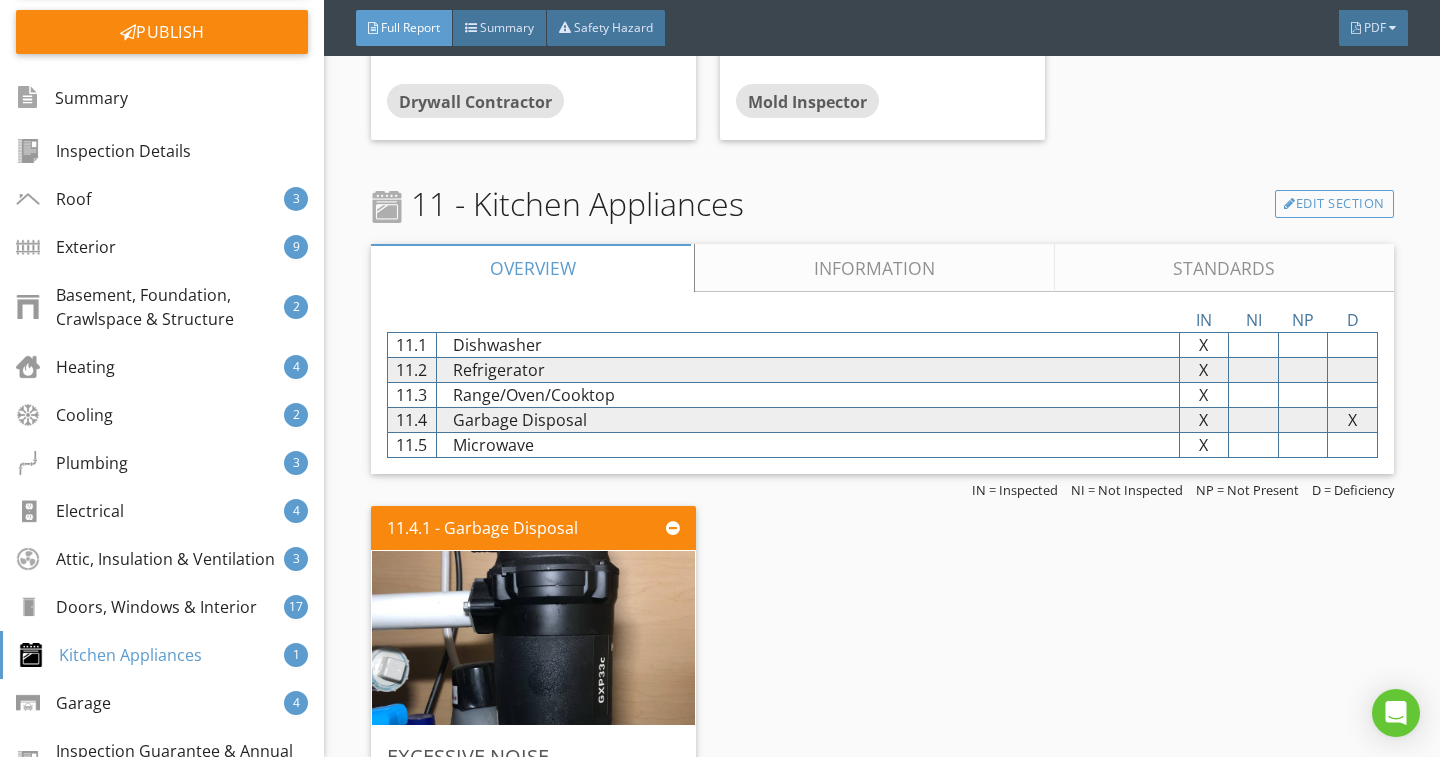 scroll, scrollTop: 15982, scrollLeft: 0, axis: vertical 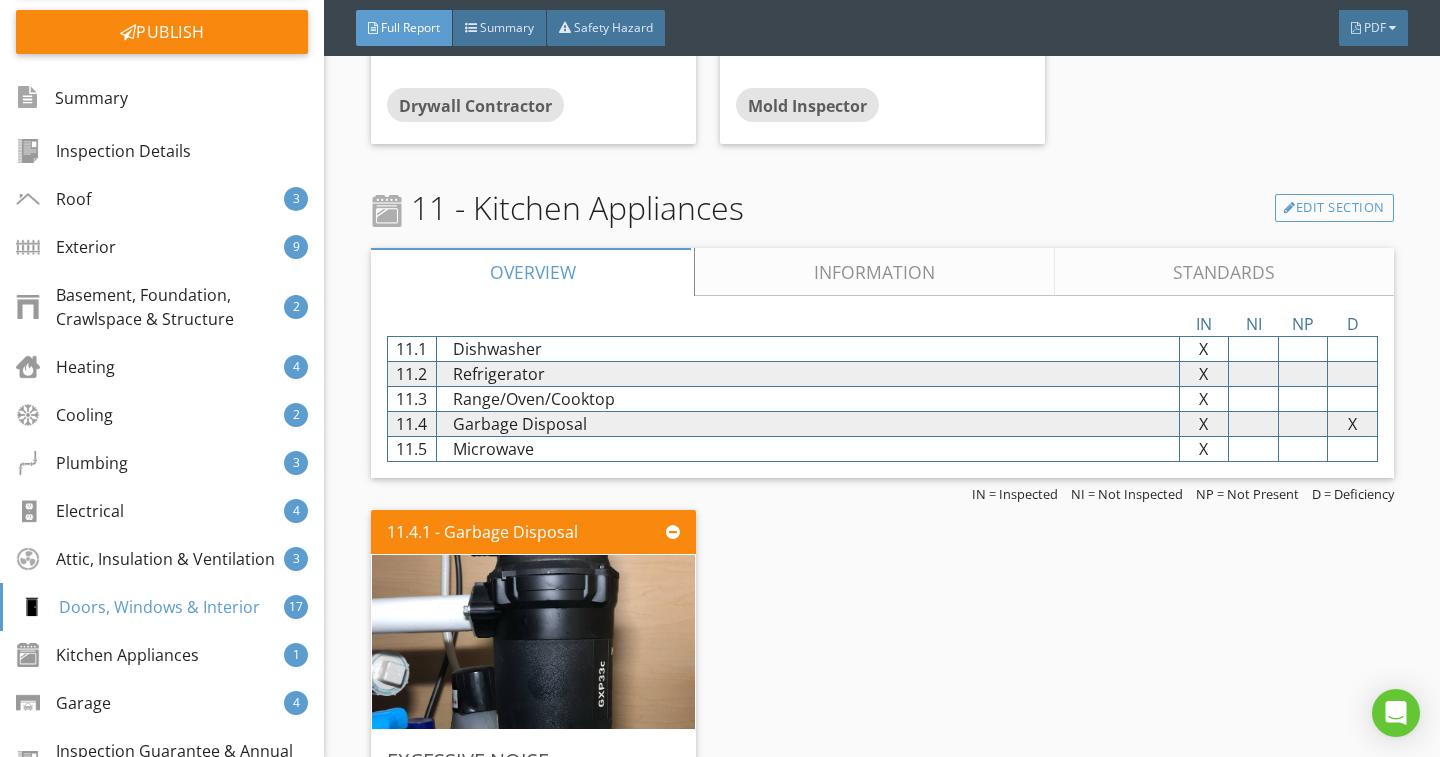 click on "Information" at bounding box center (874, 272) 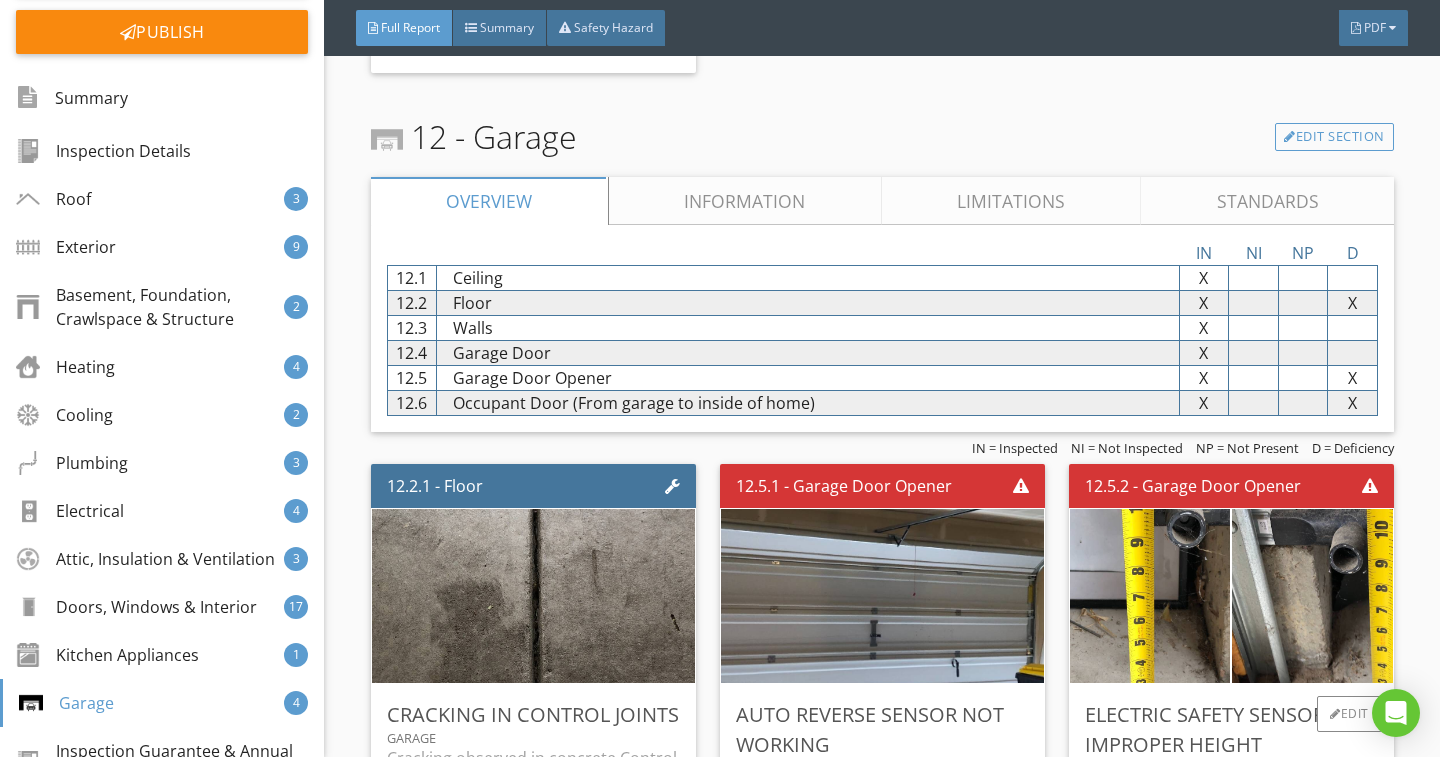 scroll, scrollTop: 19082, scrollLeft: 0, axis: vertical 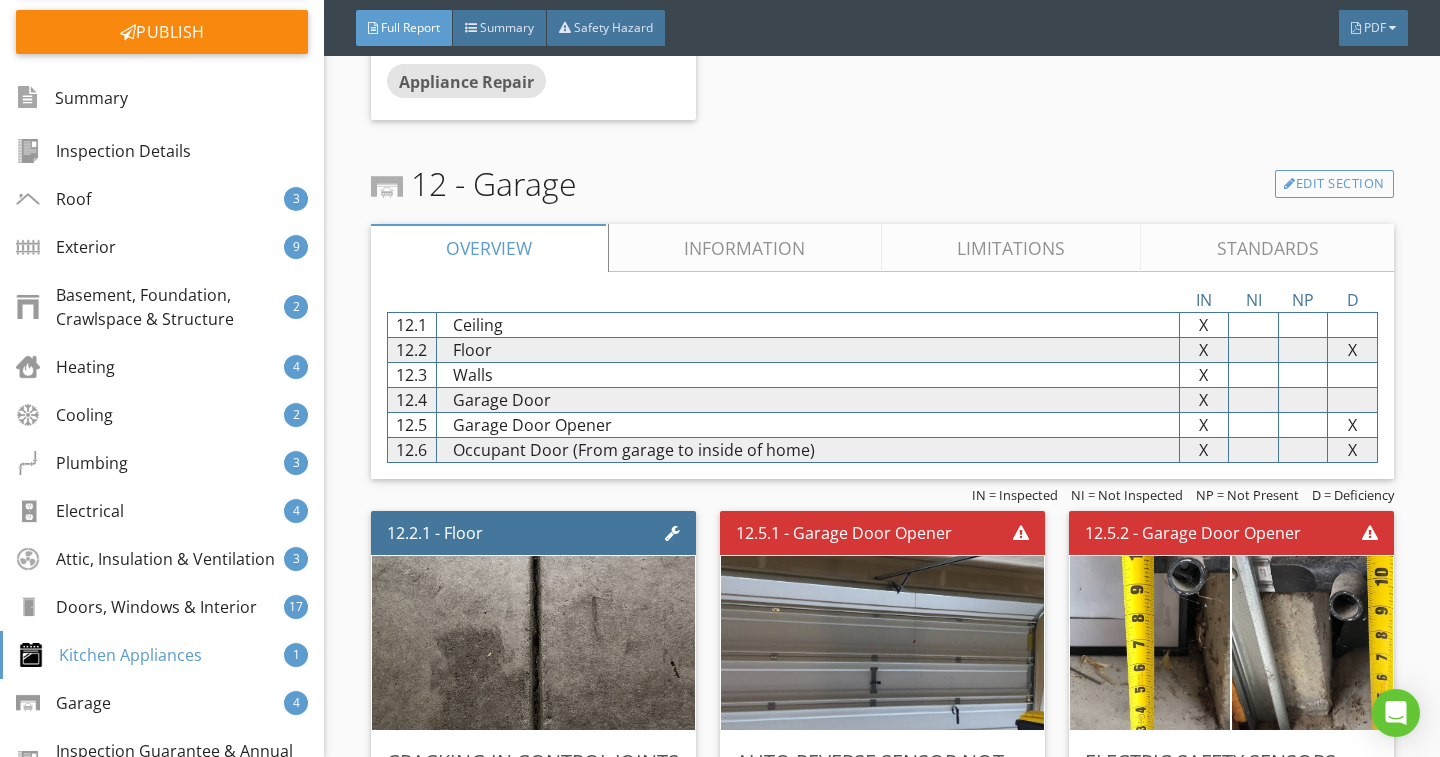 click on "Limitations" at bounding box center [1011, 248] 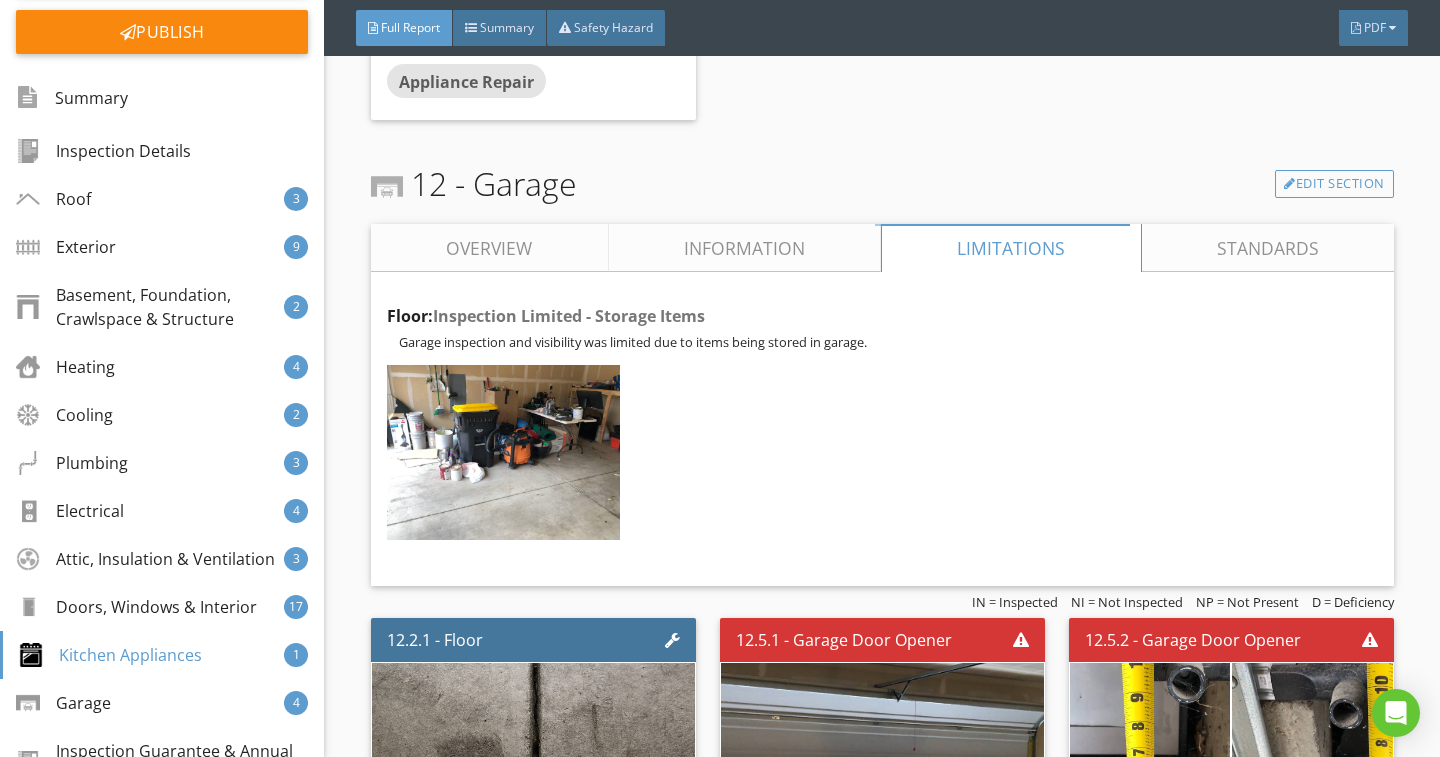 click on "Information" at bounding box center [744, 248] 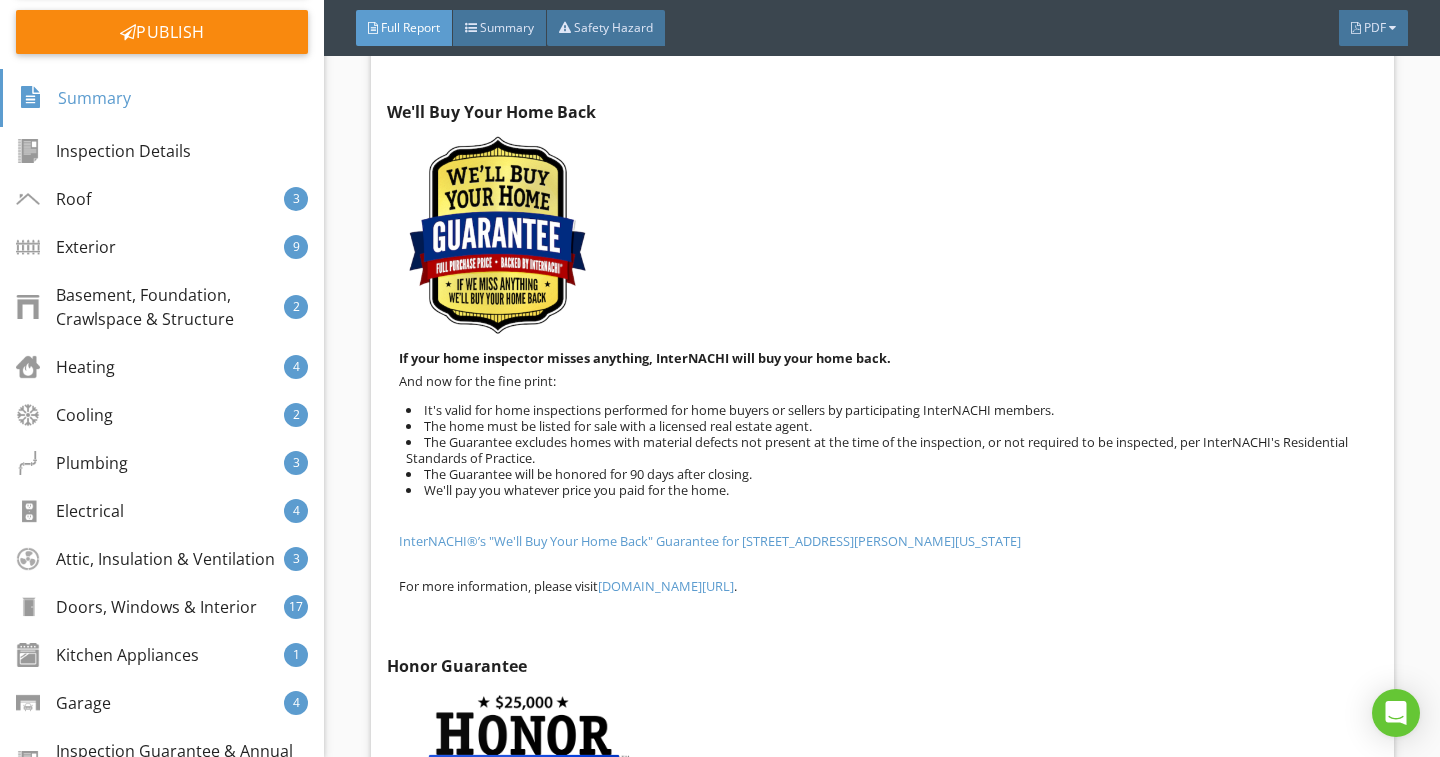 scroll, scrollTop: 21282, scrollLeft: 0, axis: vertical 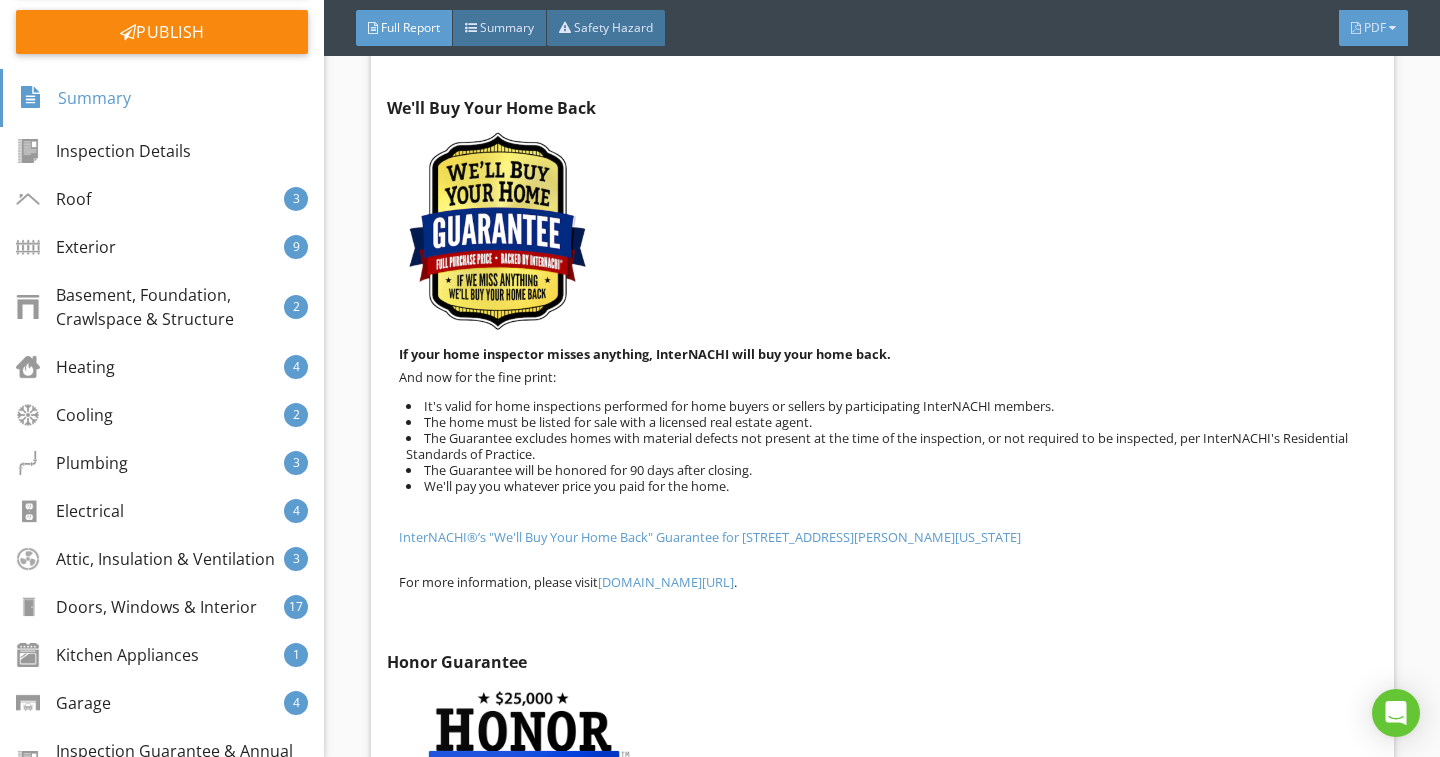 click at bounding box center [1356, 28] 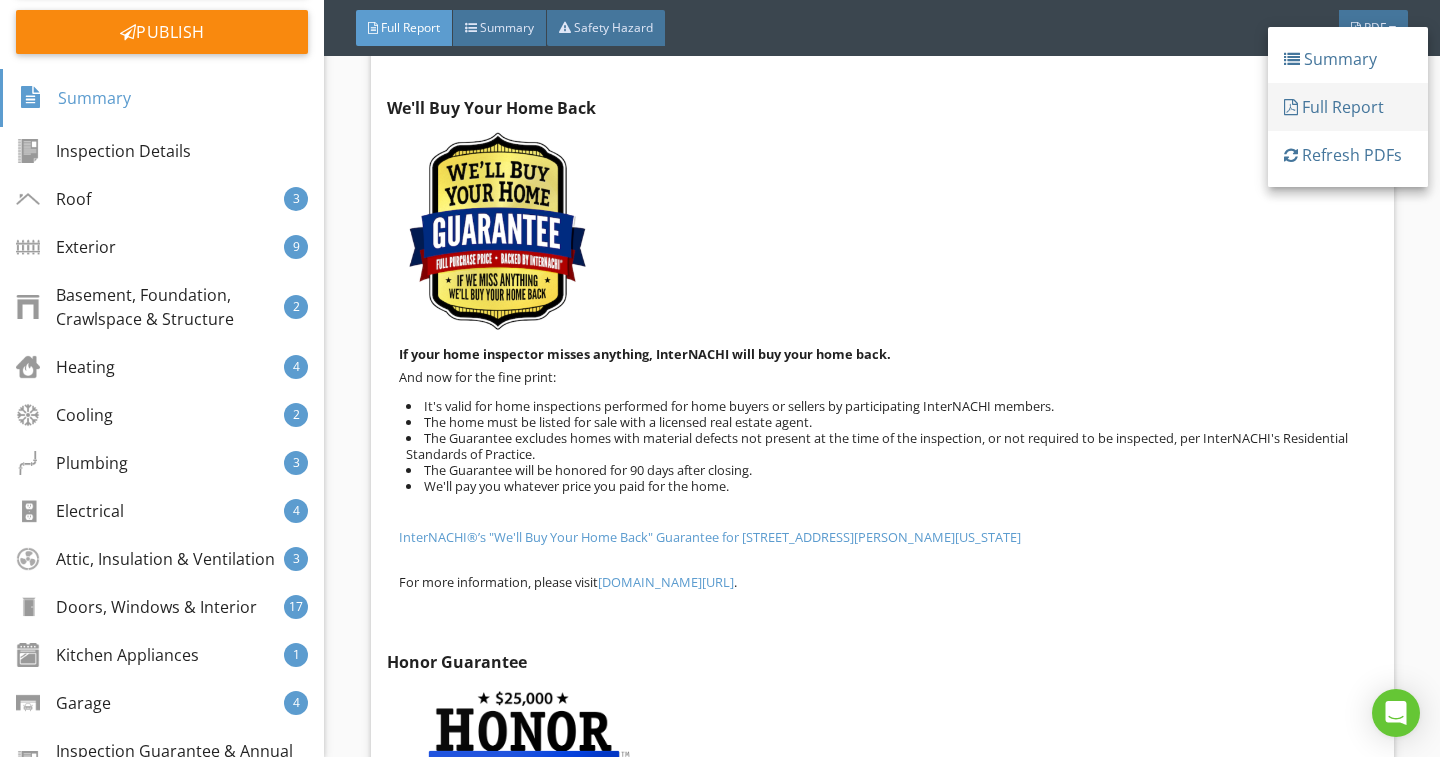 click on "Full Report" at bounding box center (1348, 107) 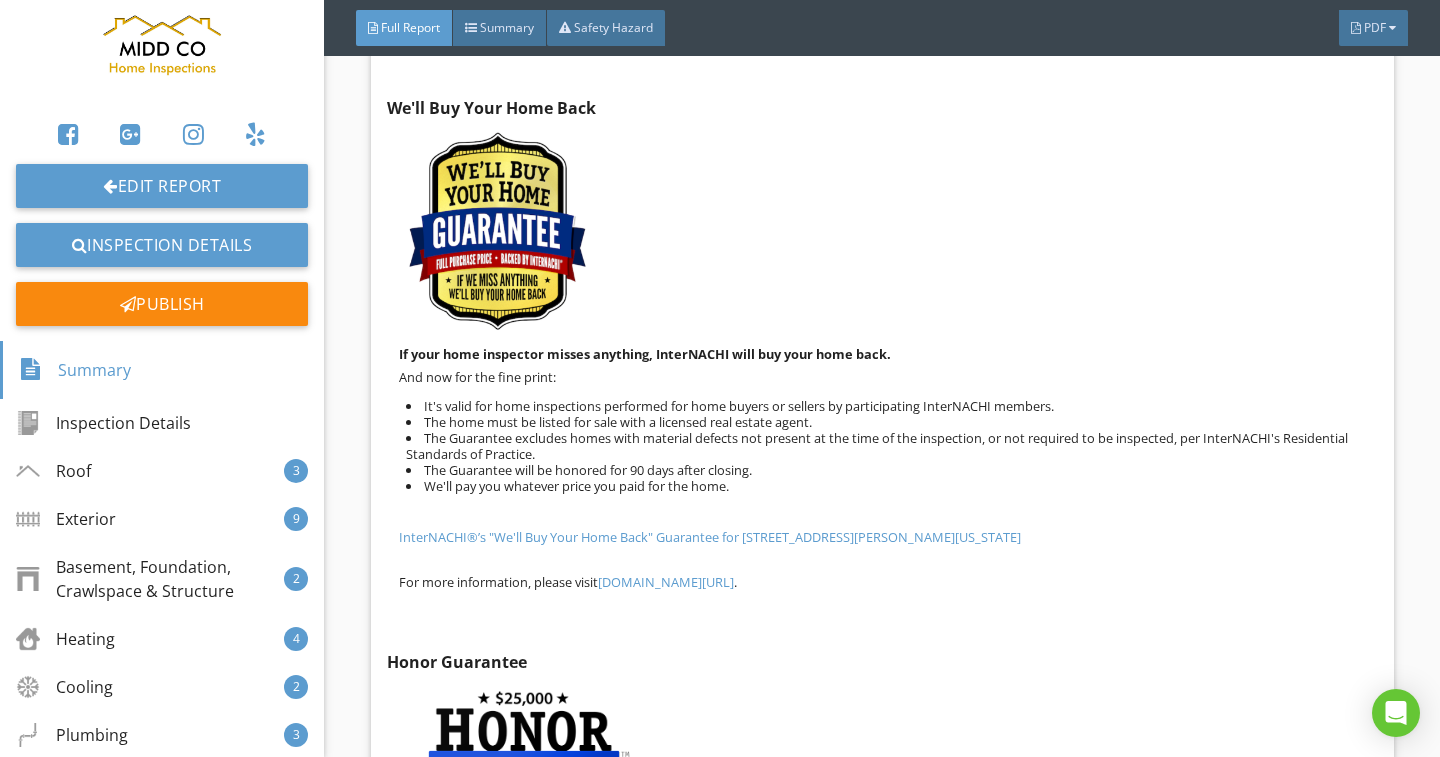 scroll, scrollTop: 0, scrollLeft: 0, axis: both 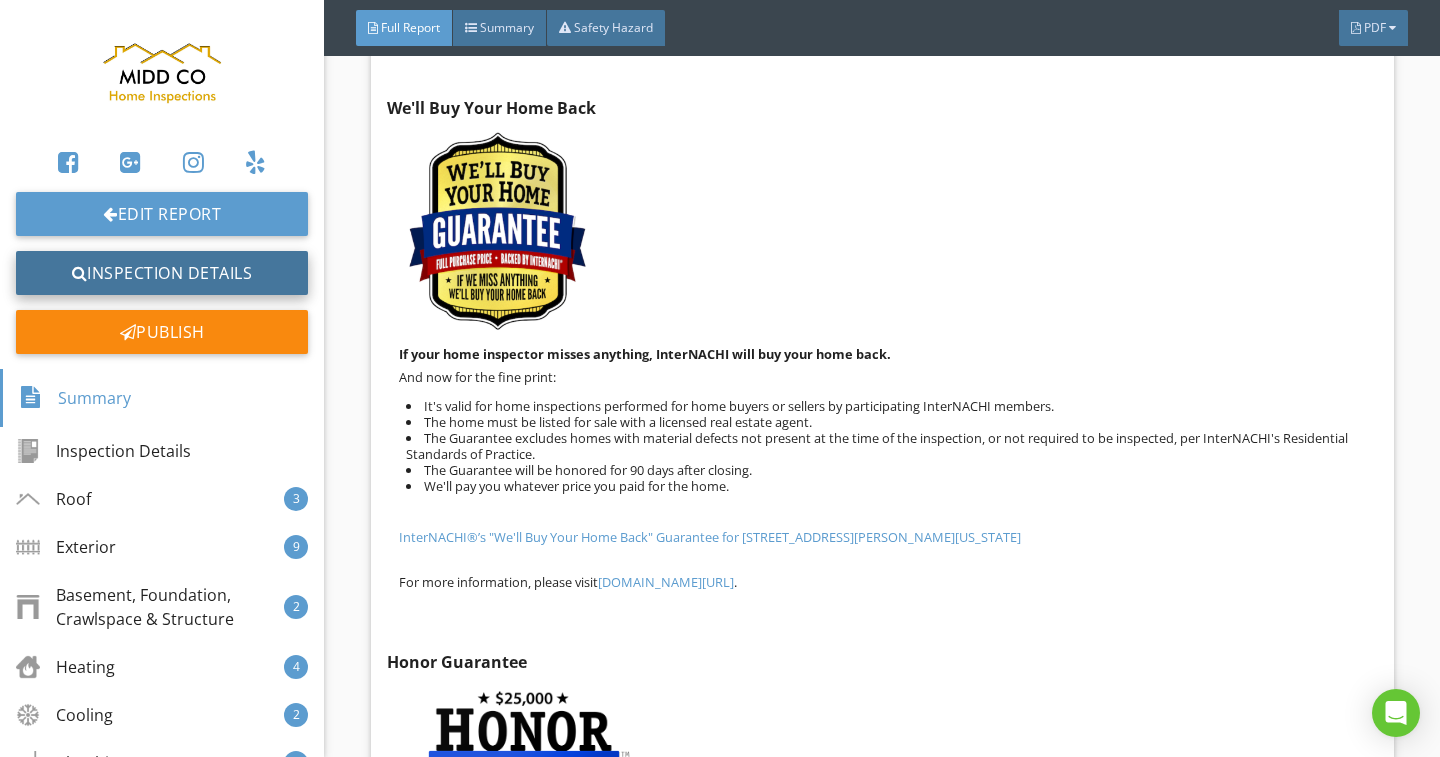 click on "Inspection Details" at bounding box center (162, 273) 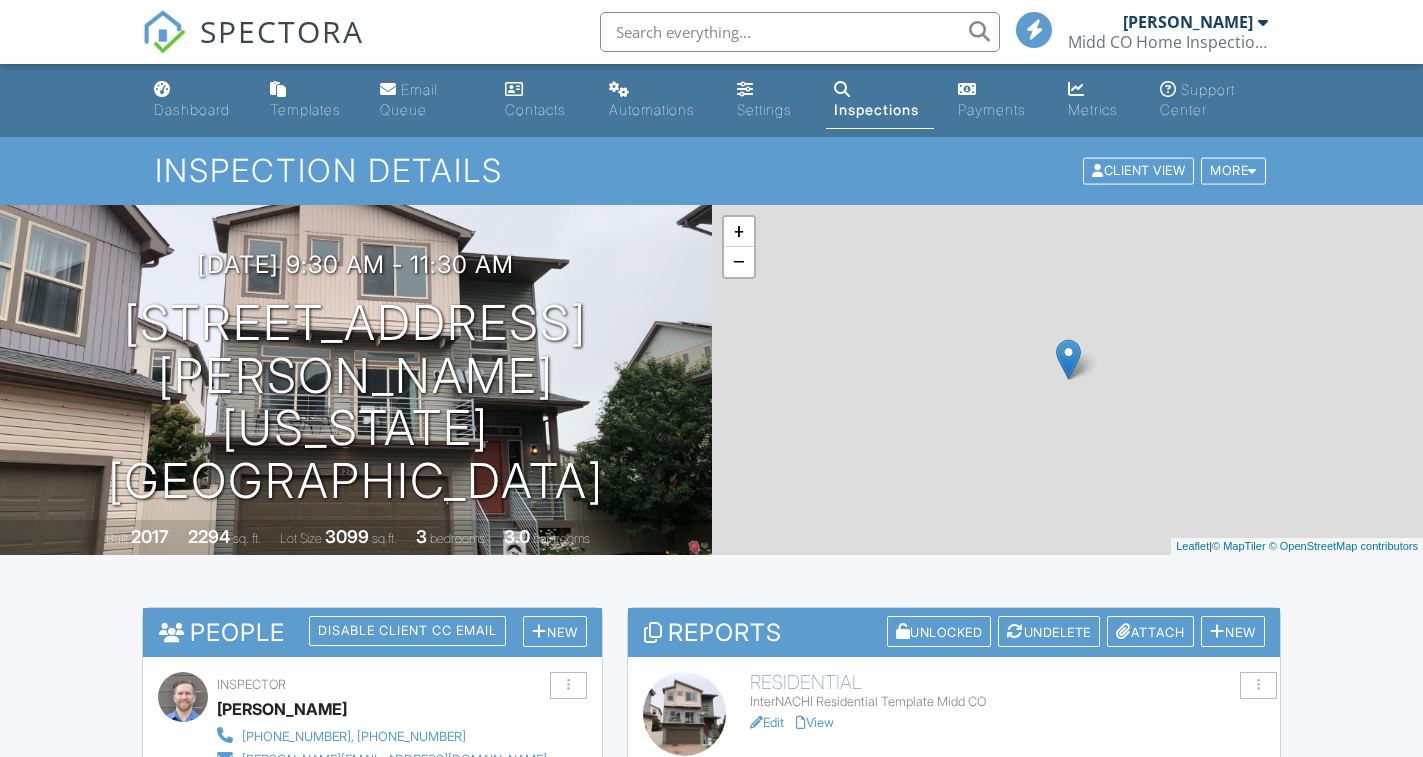 scroll, scrollTop: 0, scrollLeft: 0, axis: both 